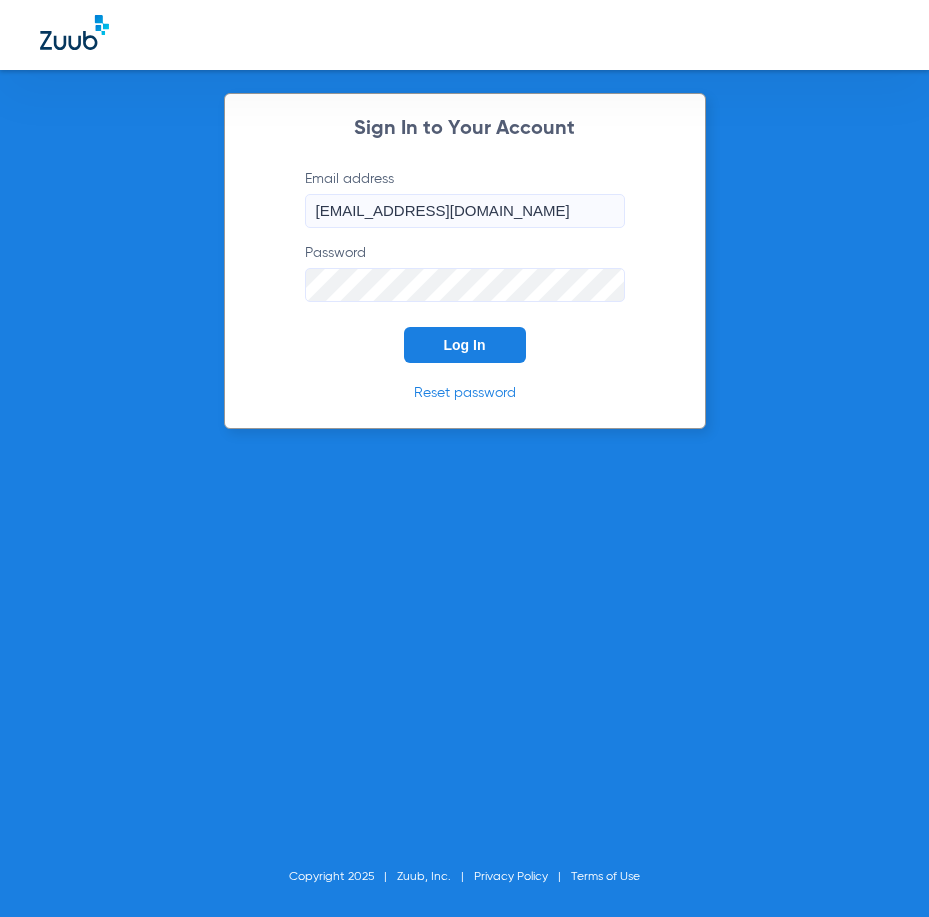 scroll, scrollTop: 0, scrollLeft: 0, axis: both 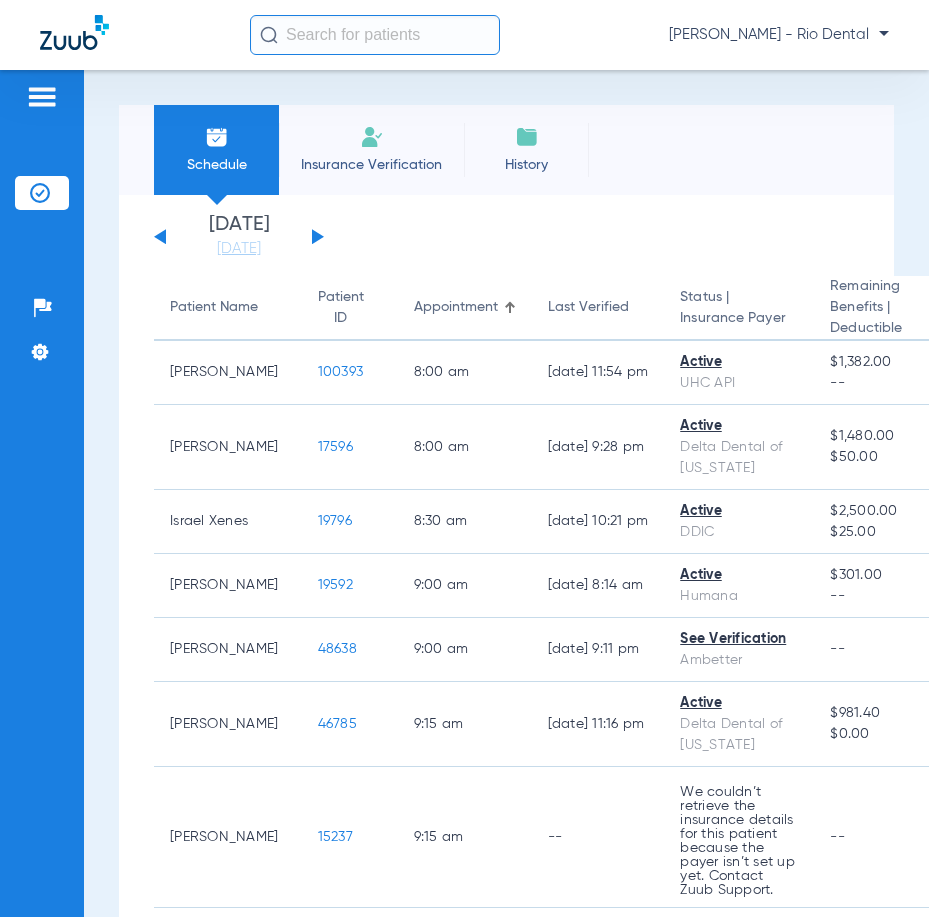 click on "Insurance Verification" 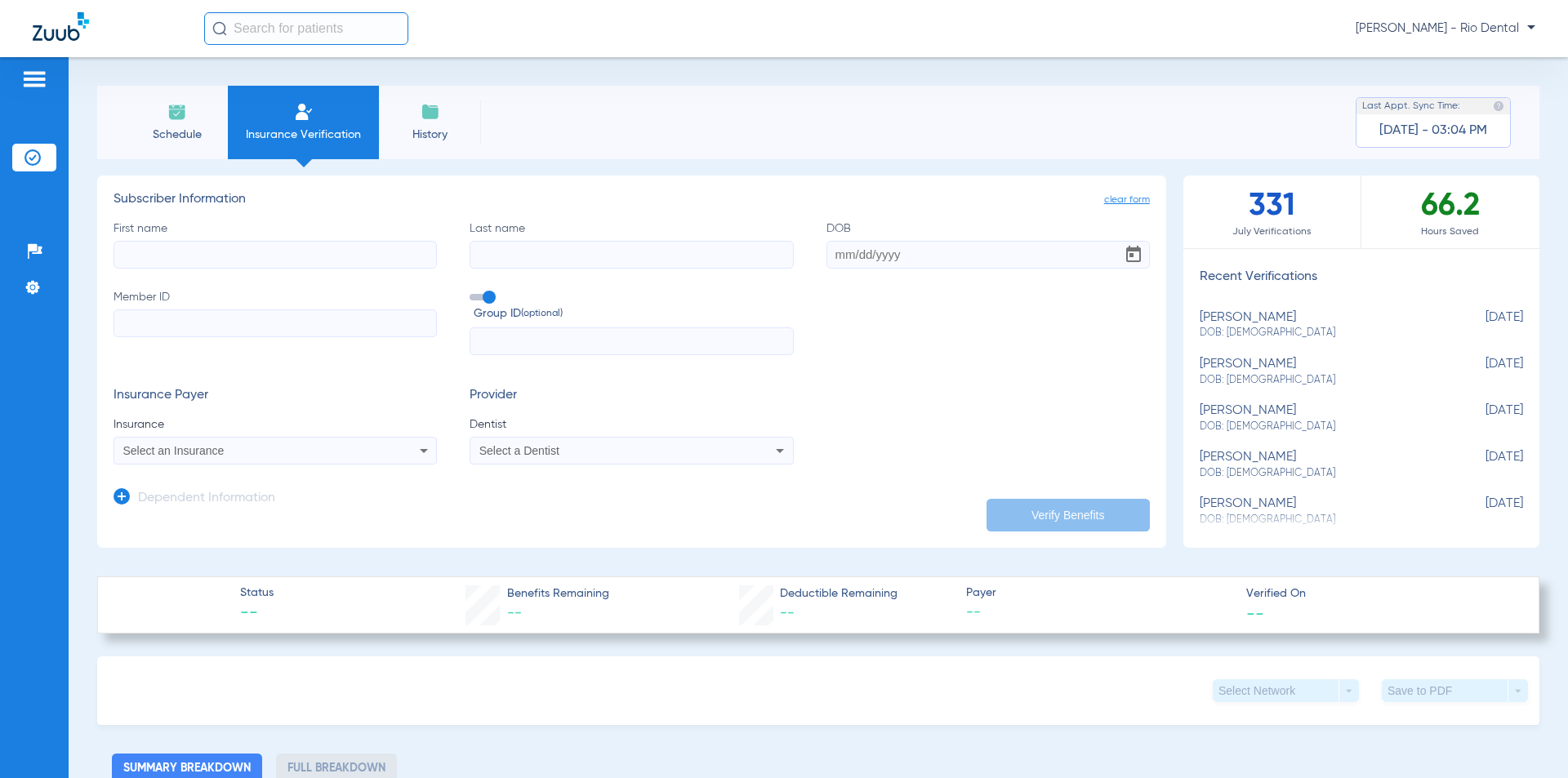 click on "Schedule" 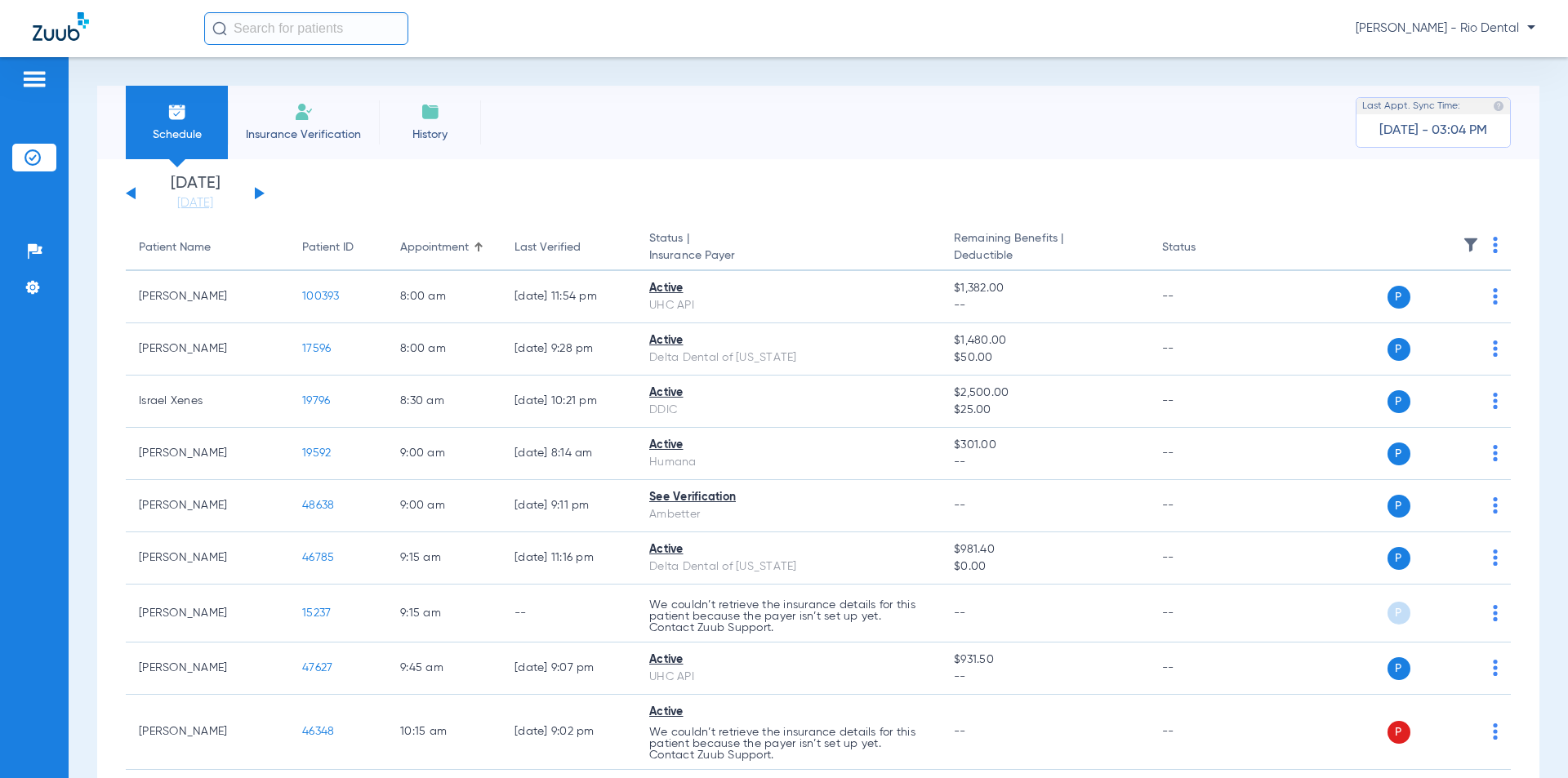 click 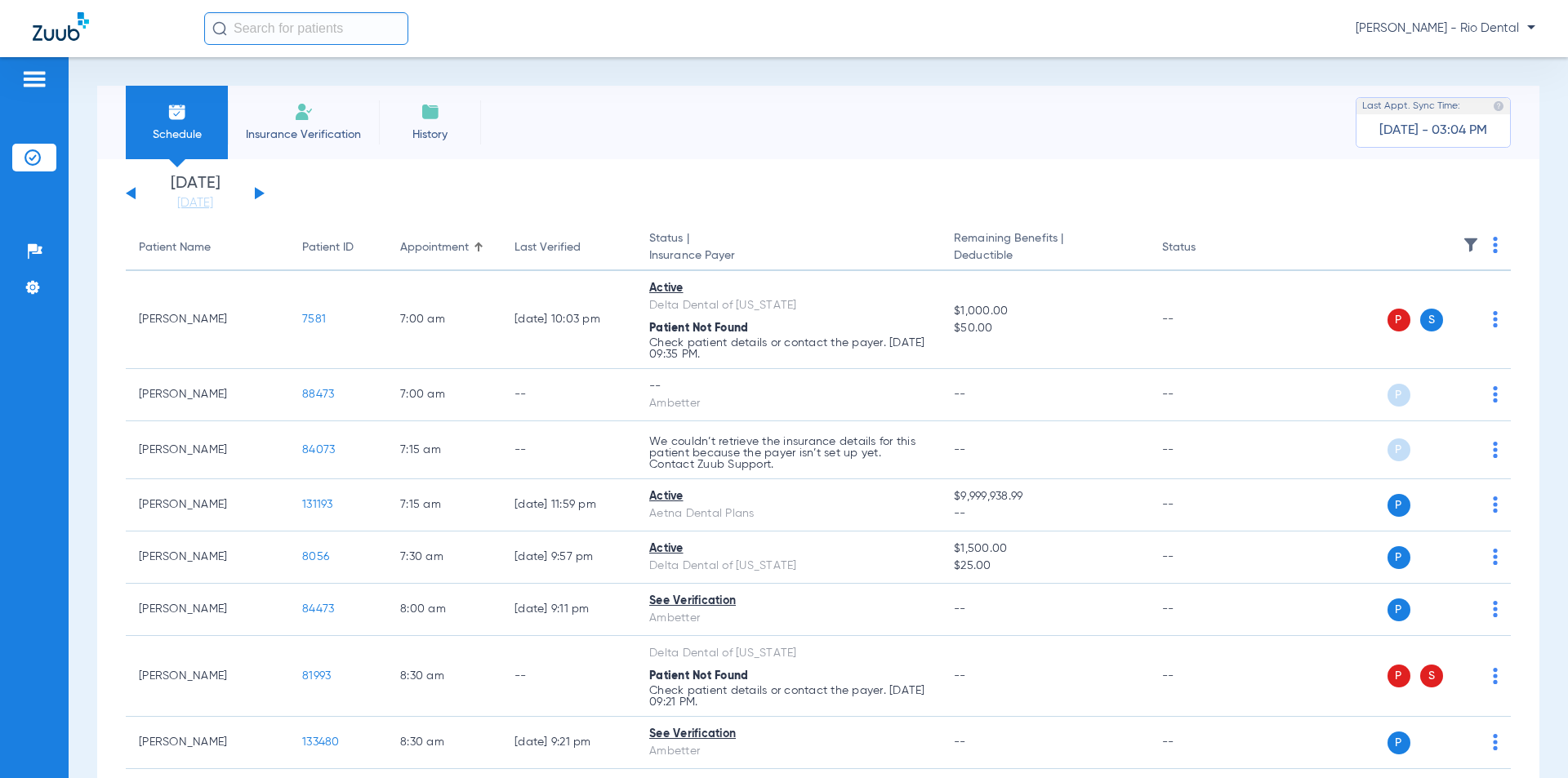 click 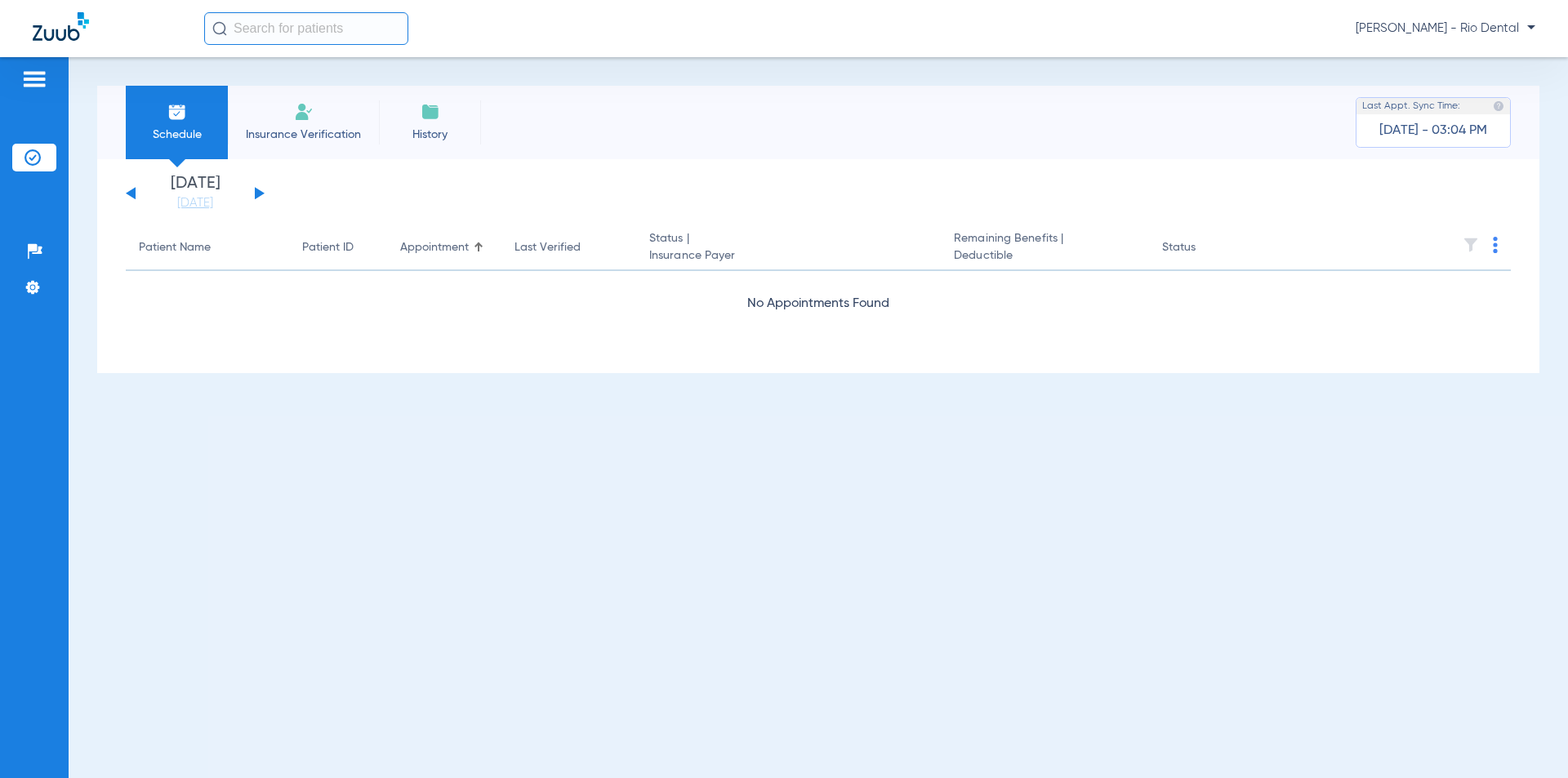click on "Tuesday   05-06-2025   Wednesday   05-07-2025   Thursday   05-08-2025   Friday   05-09-2025   Saturday   05-10-2025   Sunday   05-11-2025   Monday   05-12-2025   Tuesday   05-13-2025   Wednesday   05-14-2025   Thursday   05-15-2025   Friday   05-16-2025   Saturday   05-17-2025   Sunday   05-18-2025   Monday   05-19-2025   Tuesday   05-20-2025   Wednesday   05-21-2025   Thursday   05-22-2025   Friday   05-23-2025   Saturday   05-24-2025   Sunday   05-25-2025   Monday   05-26-2025   Tuesday   05-27-2025   Wednesday   05-28-2025   Thursday   05-29-2025   Friday   05-30-2025   Saturday   05-31-2025   Sunday   06-01-2025   Monday   06-02-2025   Tuesday   06-03-2025   Wednesday   06-04-2025   Thursday   06-05-2025   Friday   06-06-2025   Saturday   06-07-2025   Sunday   06-08-2025   Monday   06-09-2025   Tuesday   06-10-2025   Wednesday   06-11-2025   Thursday   06-12-2025   Friday   06-13-2025   Saturday   06-14-2025   Sunday   06-15-2025   Monday   06-16-2025   Tuesday   06-17-2025   Wednesday   06-18-2025" 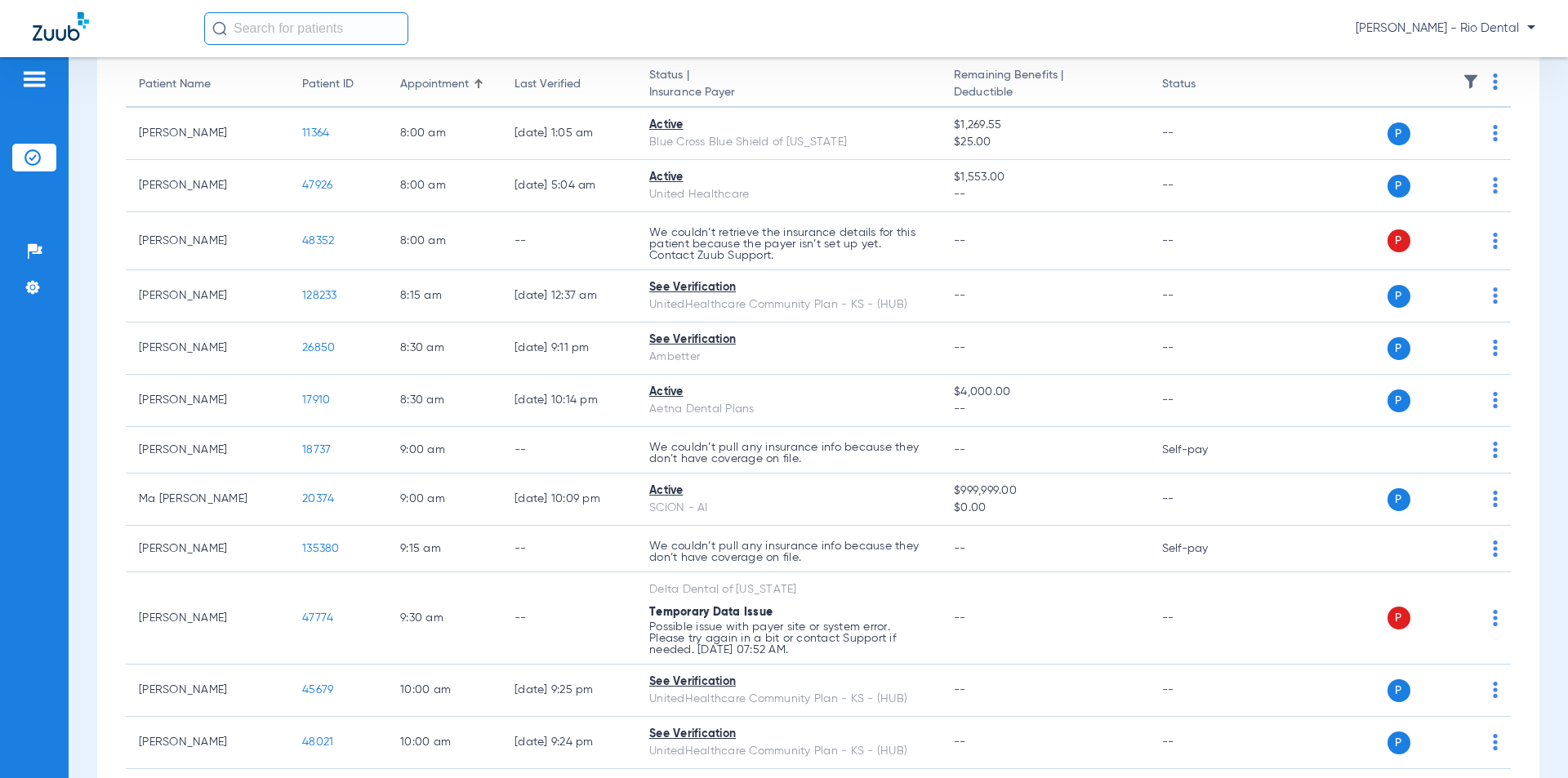 scroll, scrollTop: 0, scrollLeft: 0, axis: both 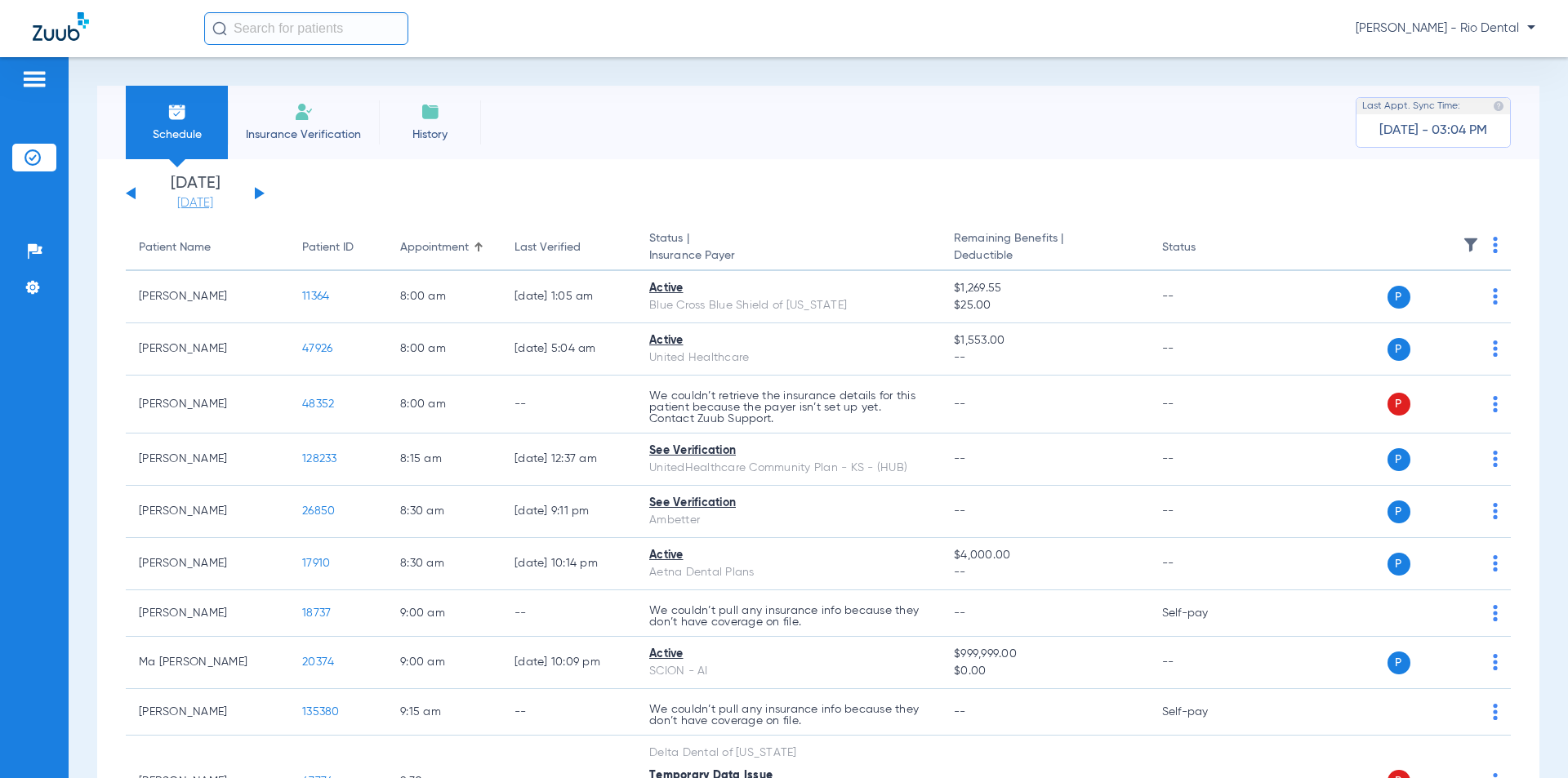 click on "07-14-2025" 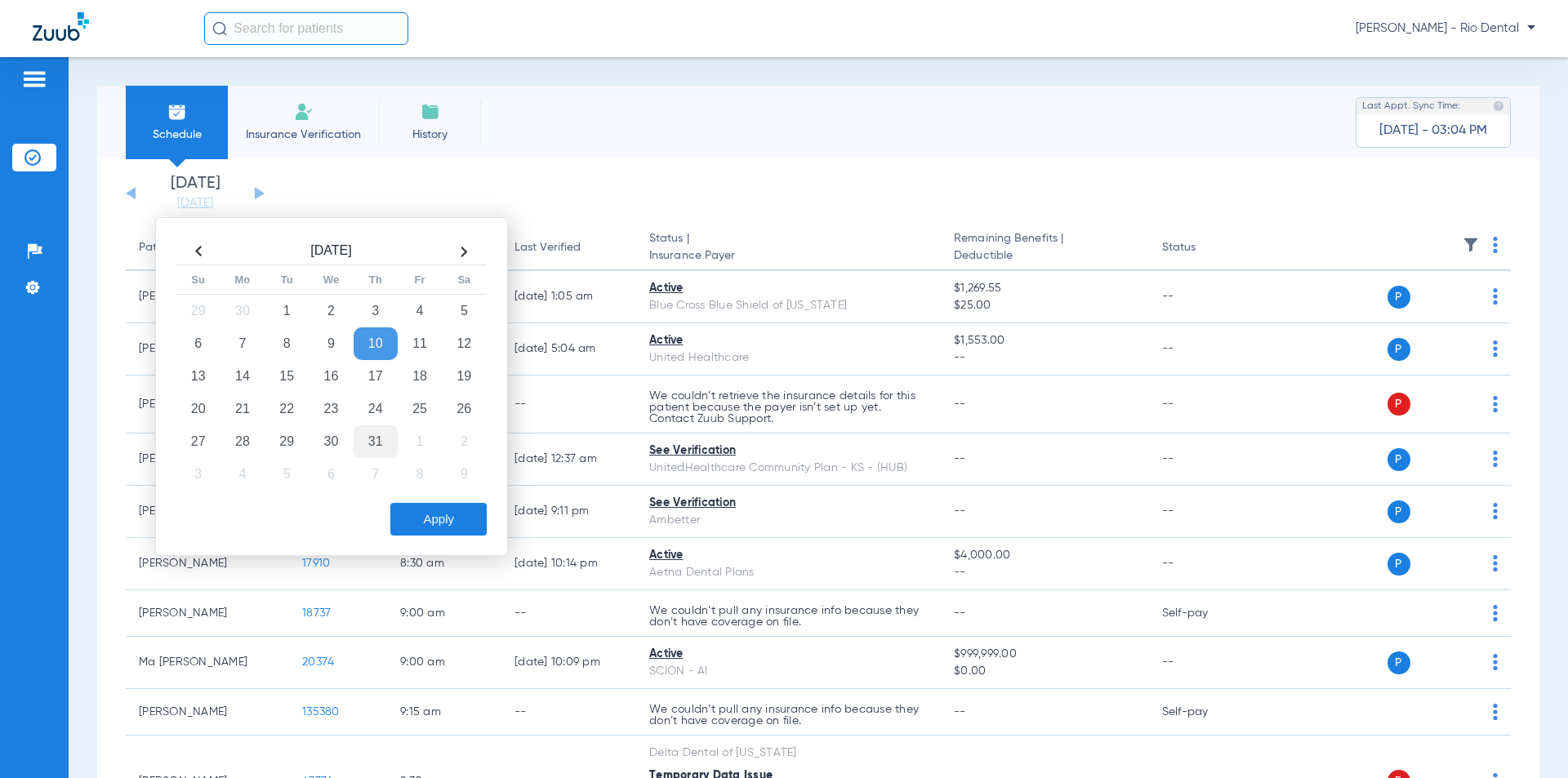 click on "31" 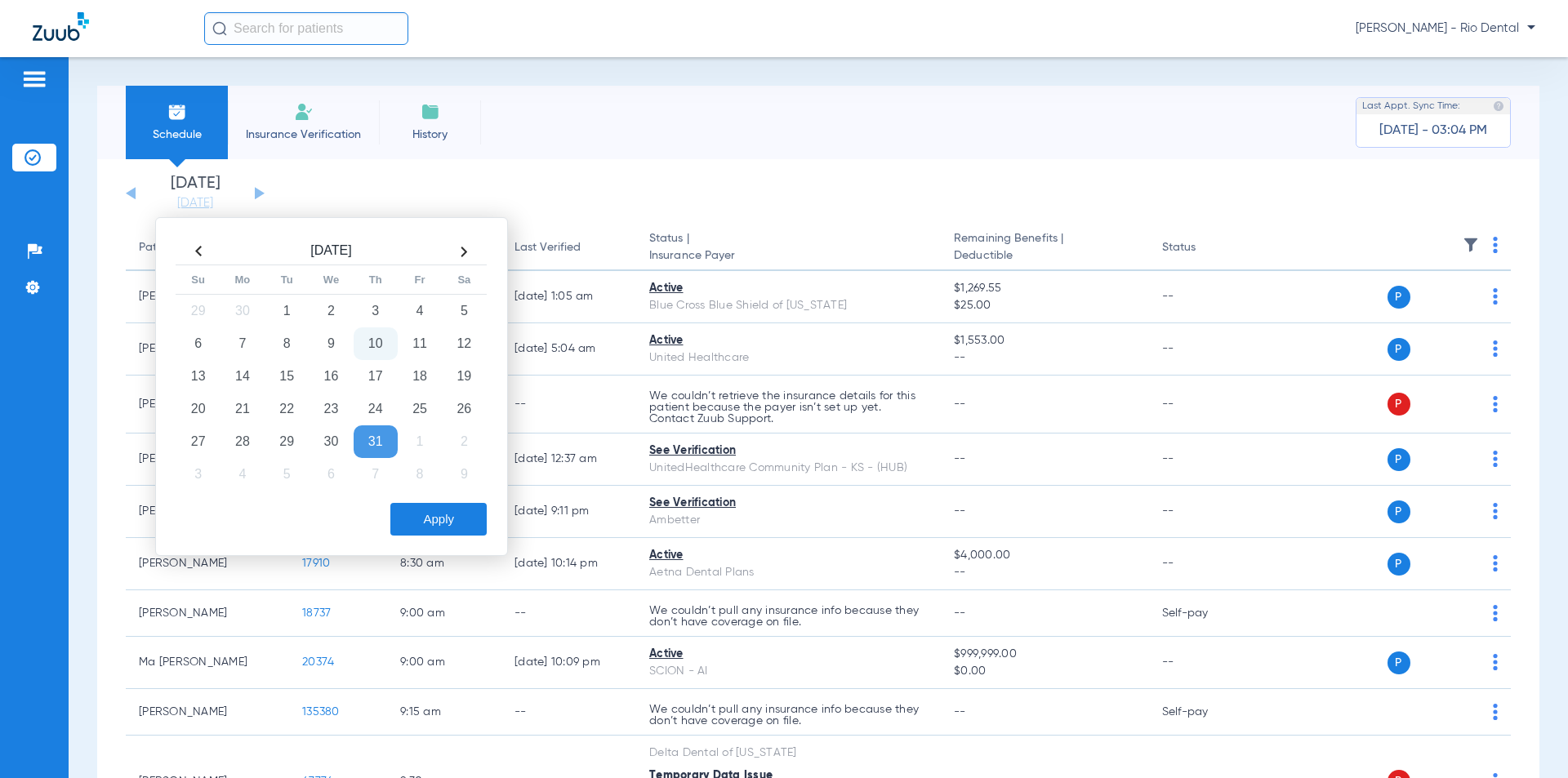 click on "Apply" 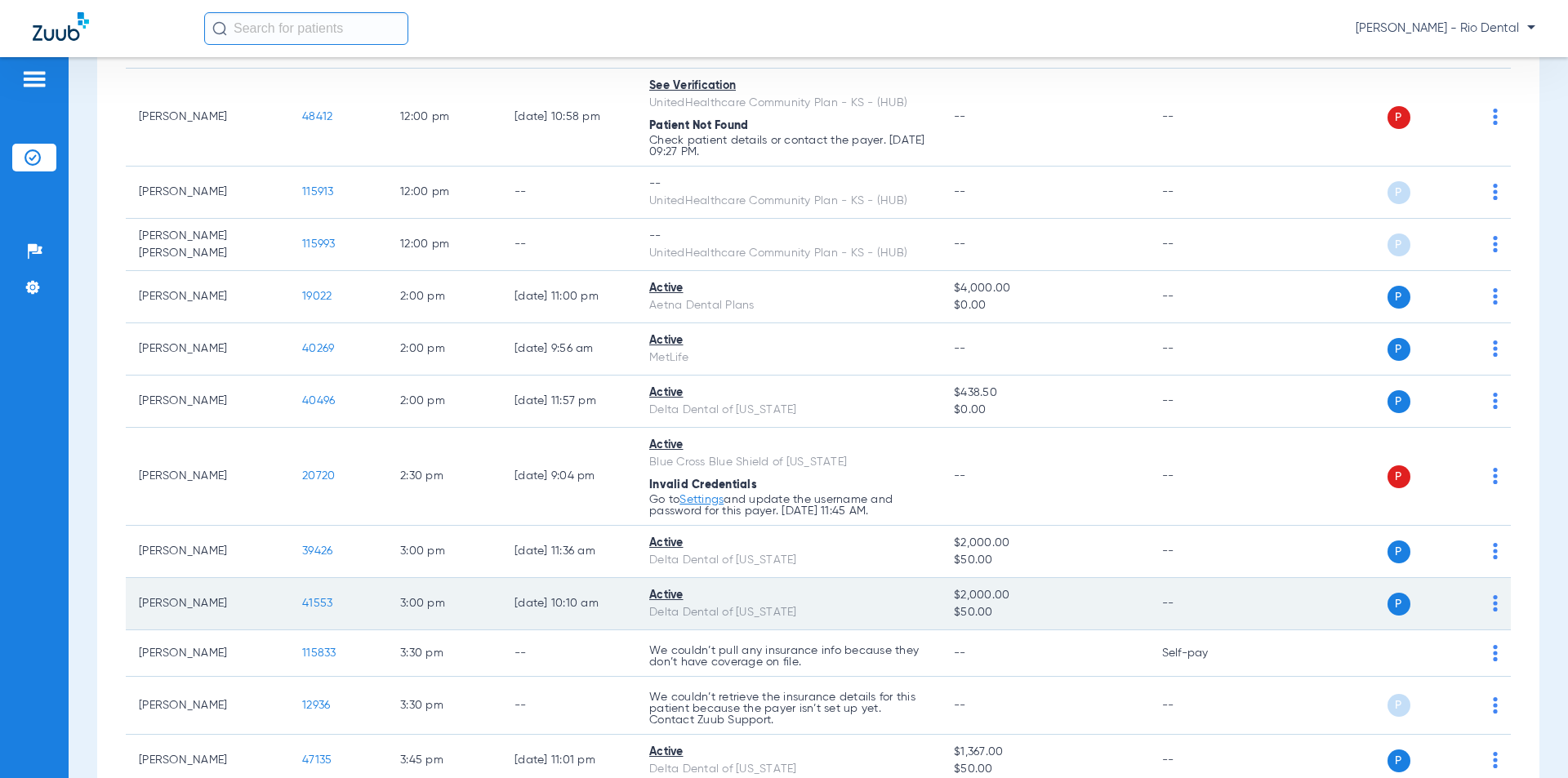 scroll, scrollTop: 1225, scrollLeft: 0, axis: vertical 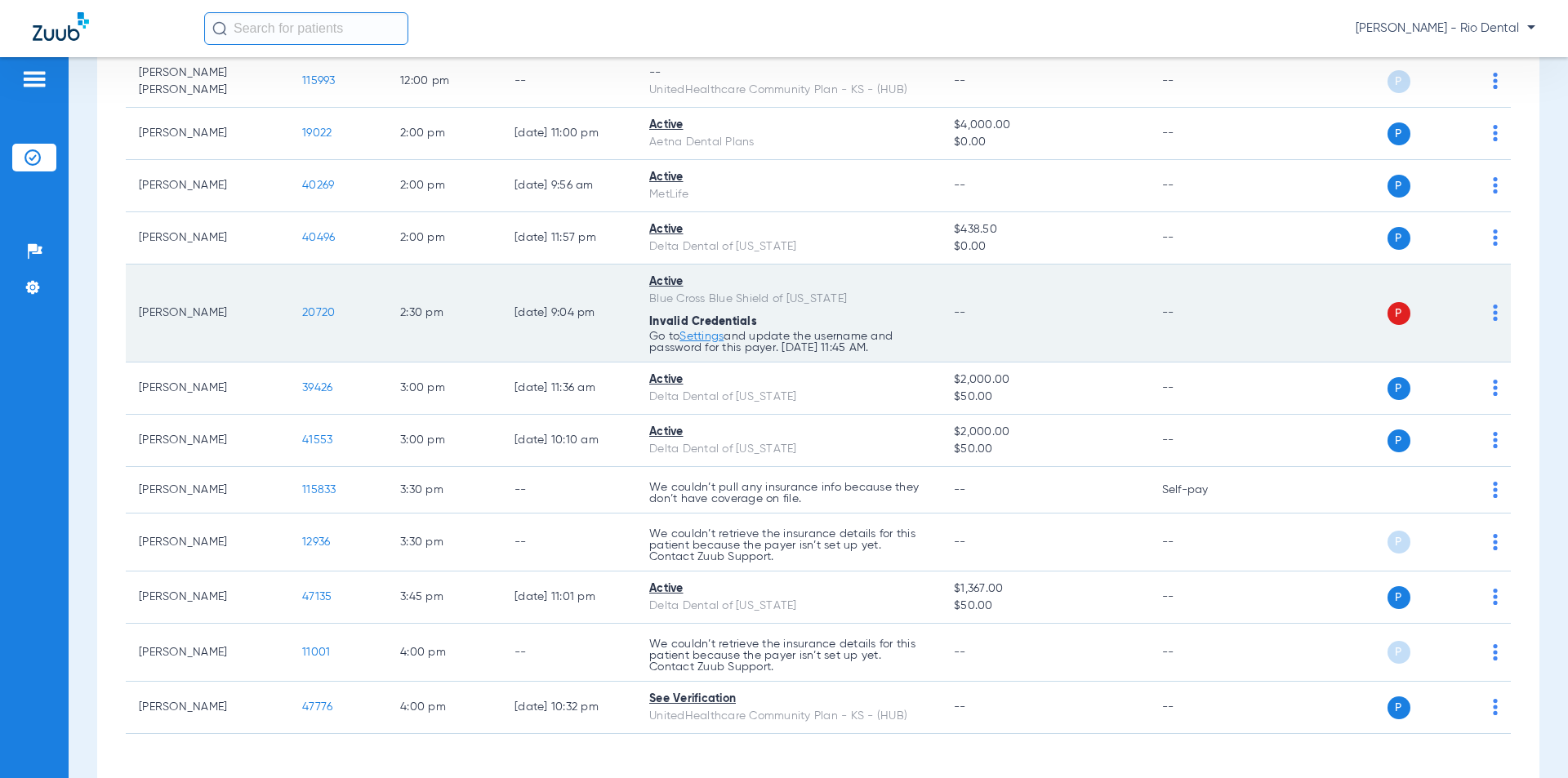 click on "Settings" at bounding box center [702, 336] 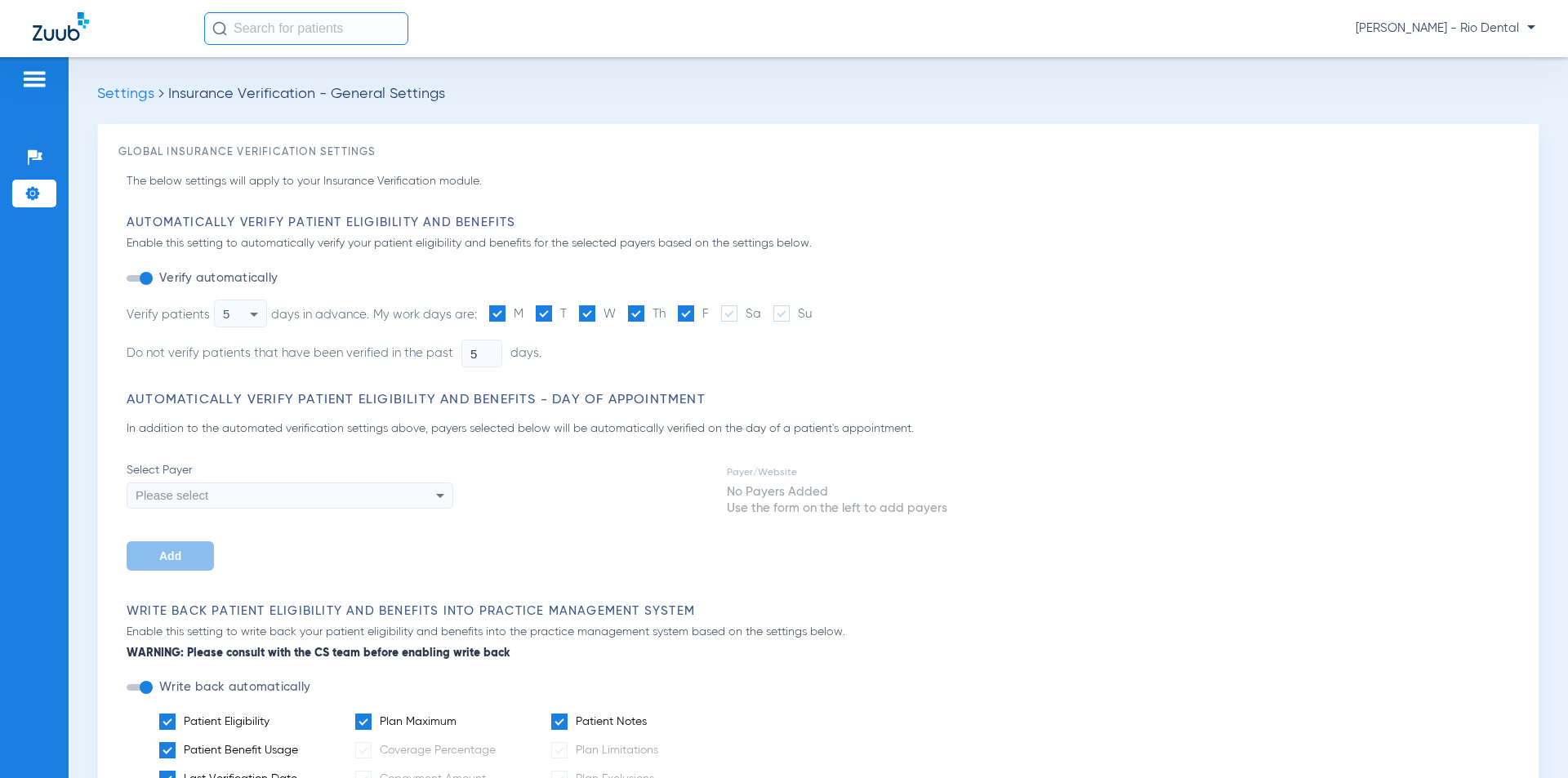scroll, scrollTop: 0, scrollLeft: 0, axis: both 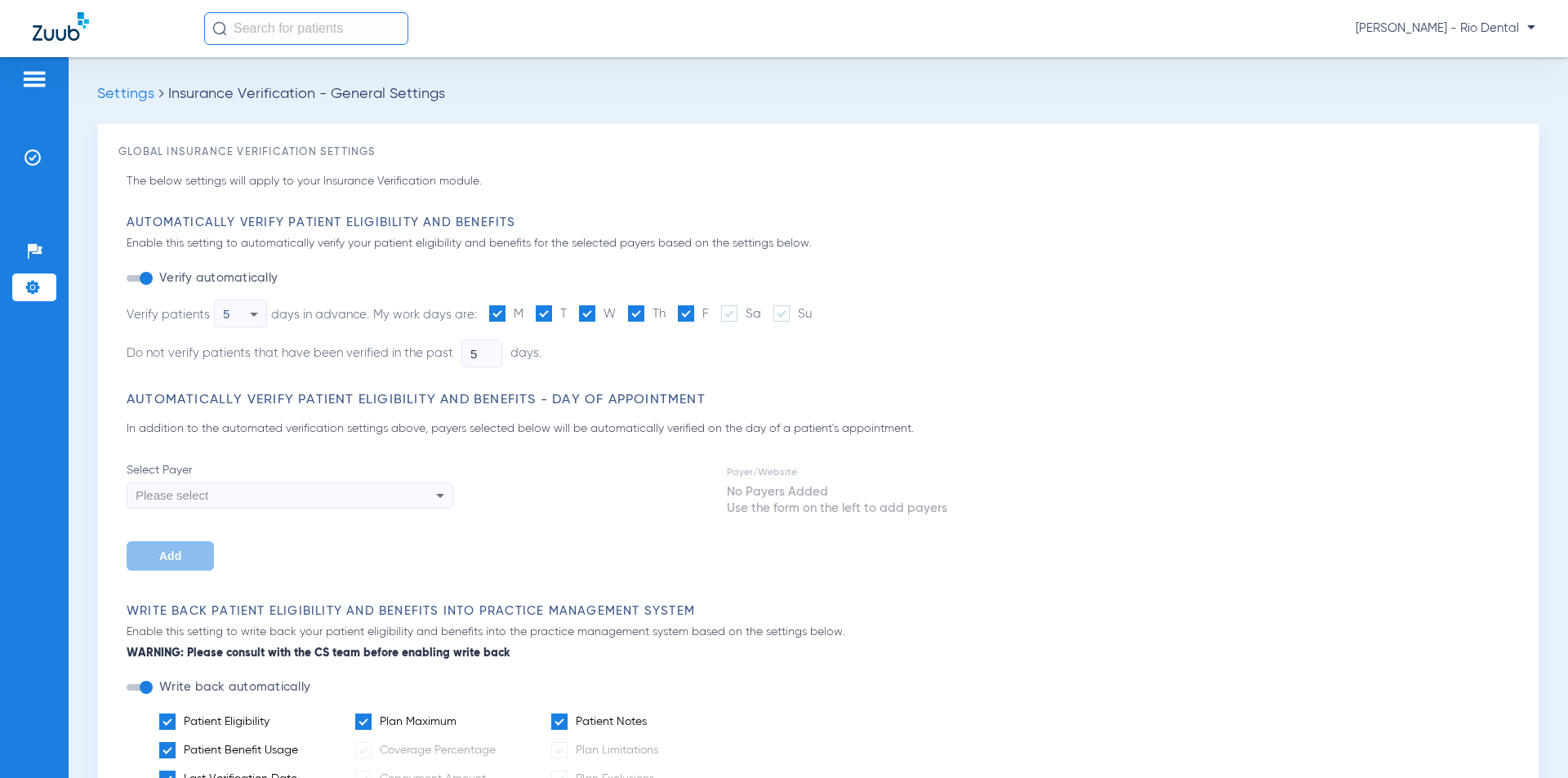 click on "Please select" at bounding box center (259, 496) 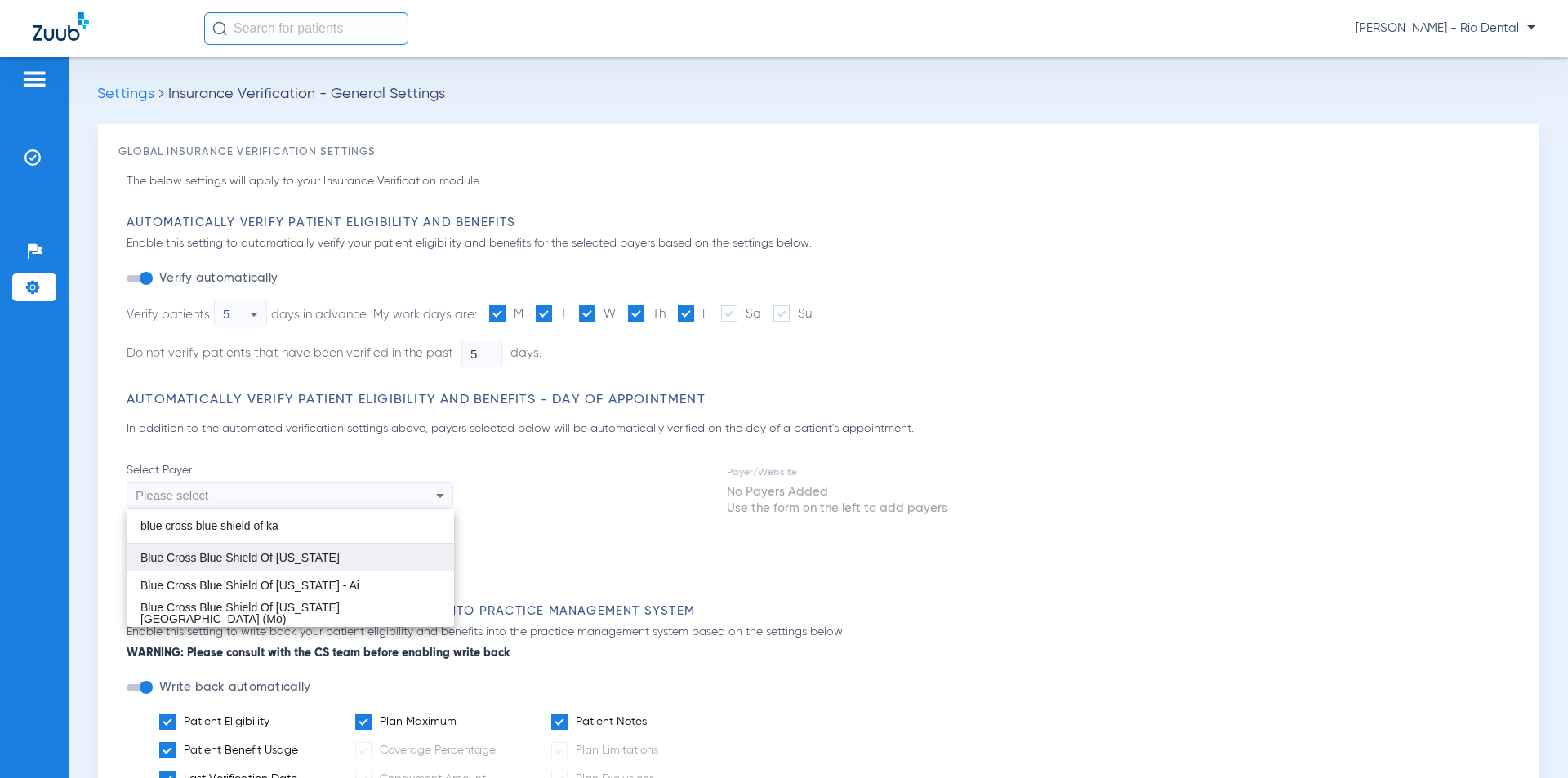 type on "blue cross blue shield of ka" 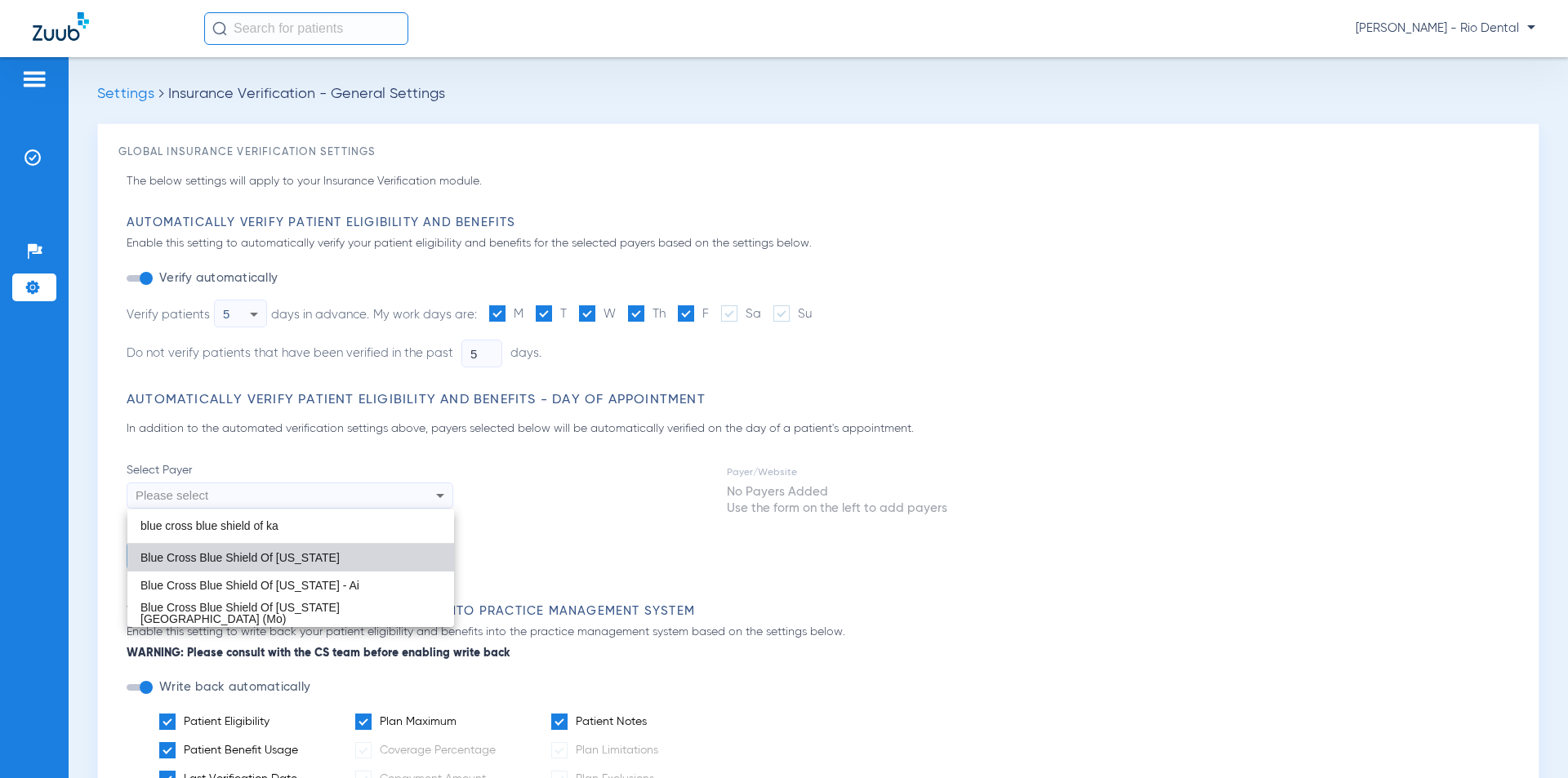 click on "Blue Cross Blue Shield Of [US_STATE]" at bounding box center (291, 558) 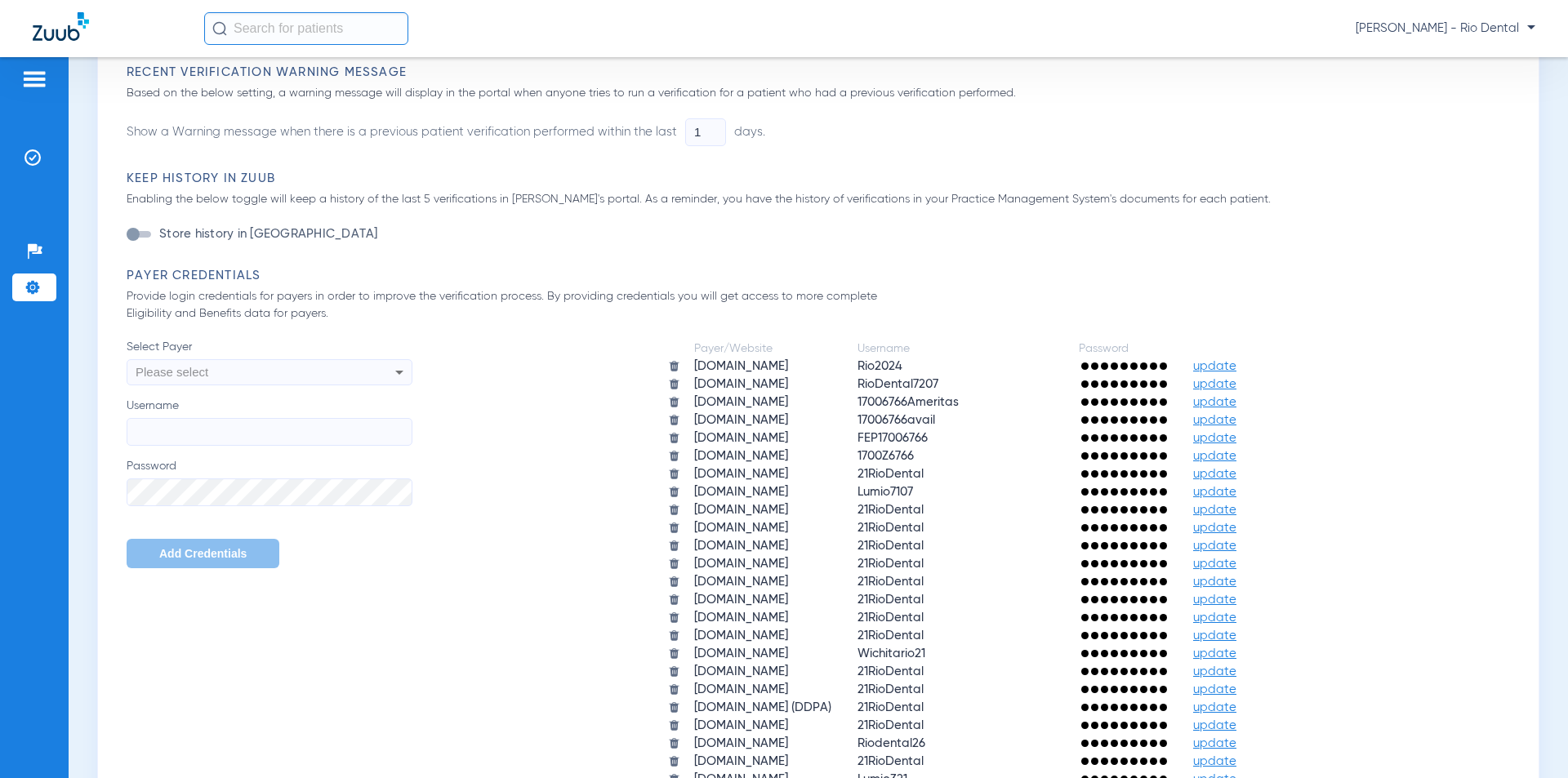 scroll, scrollTop: 1061, scrollLeft: 0, axis: vertical 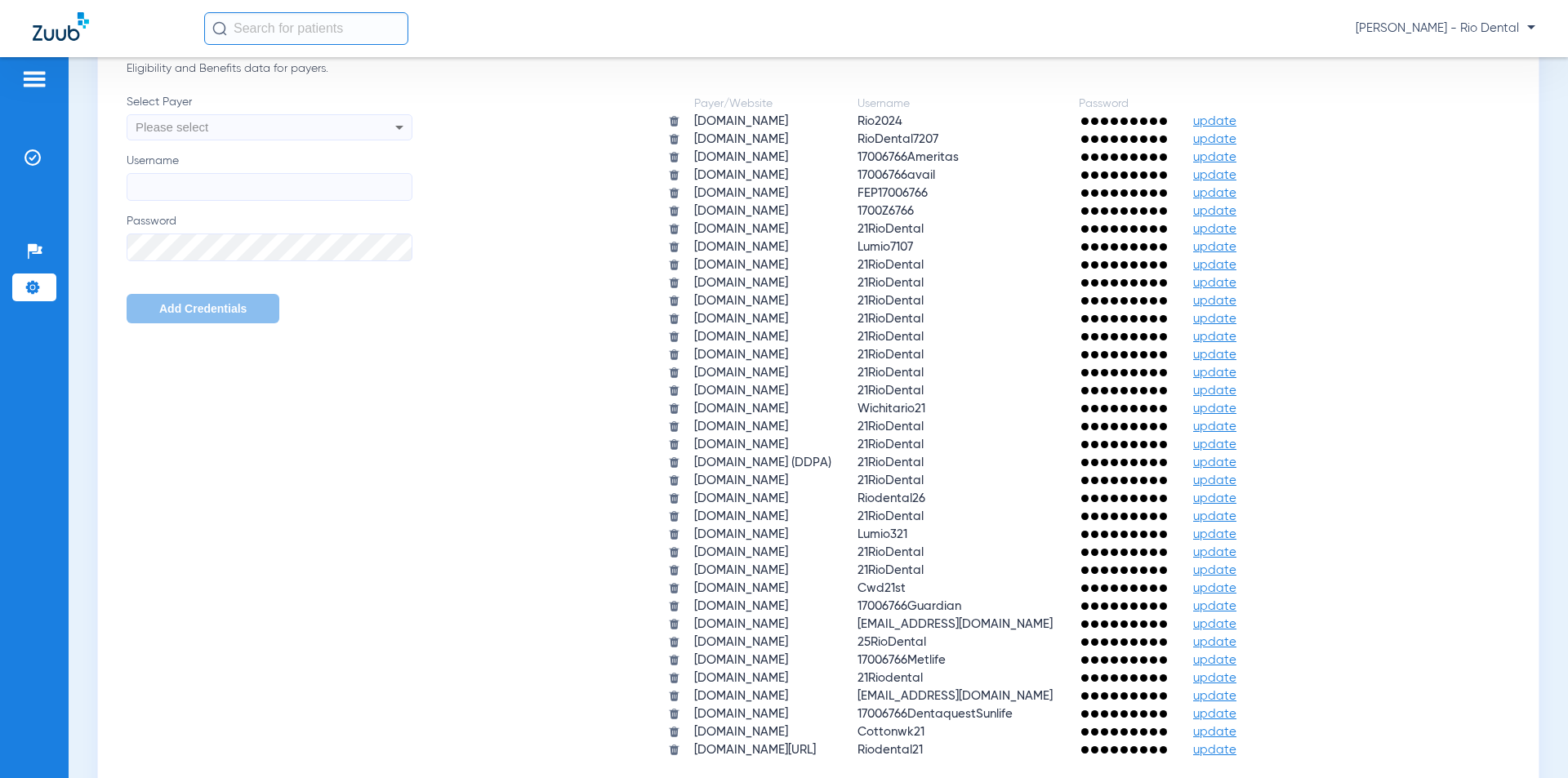 click on "update" 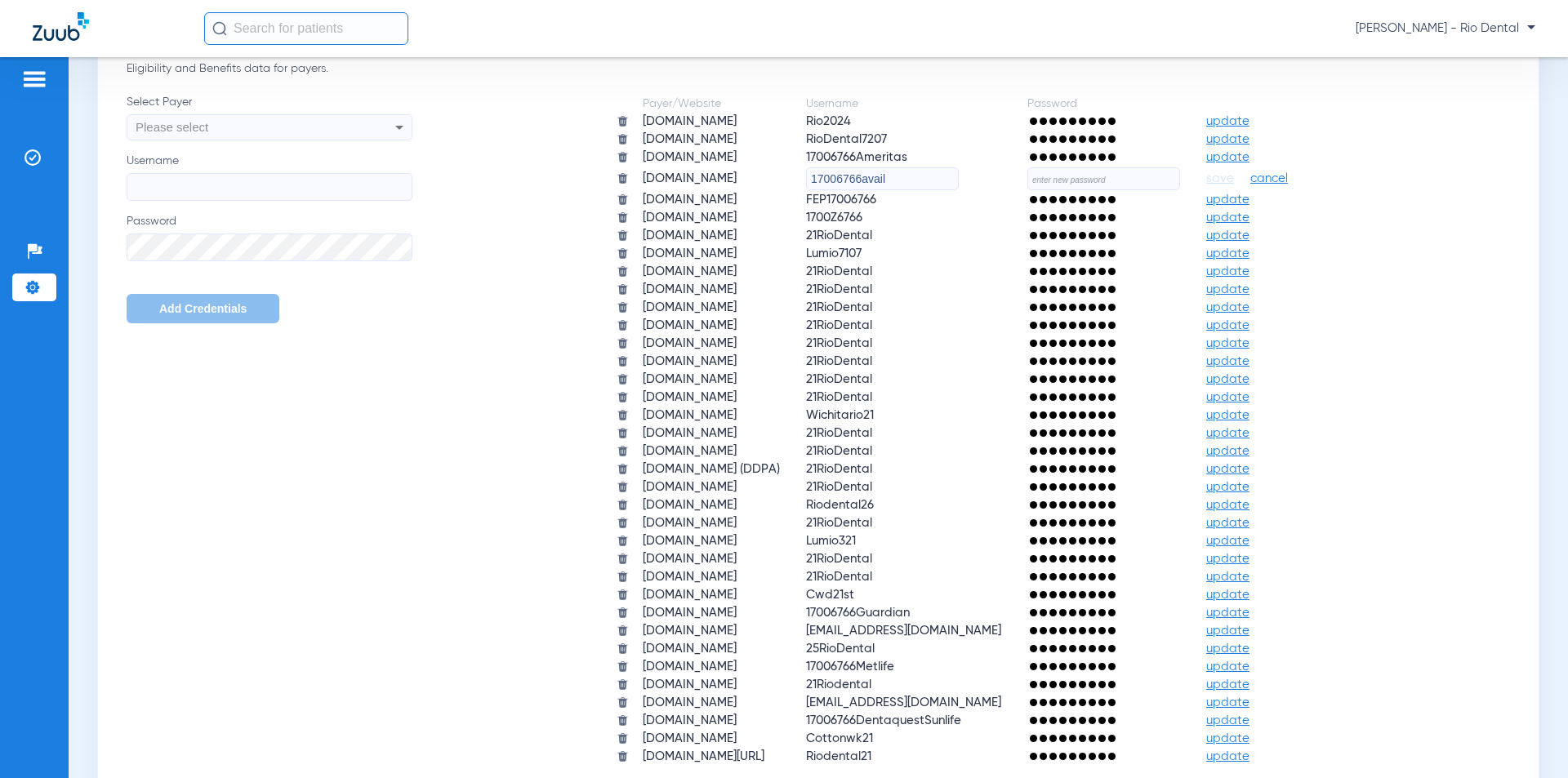 click on "update" 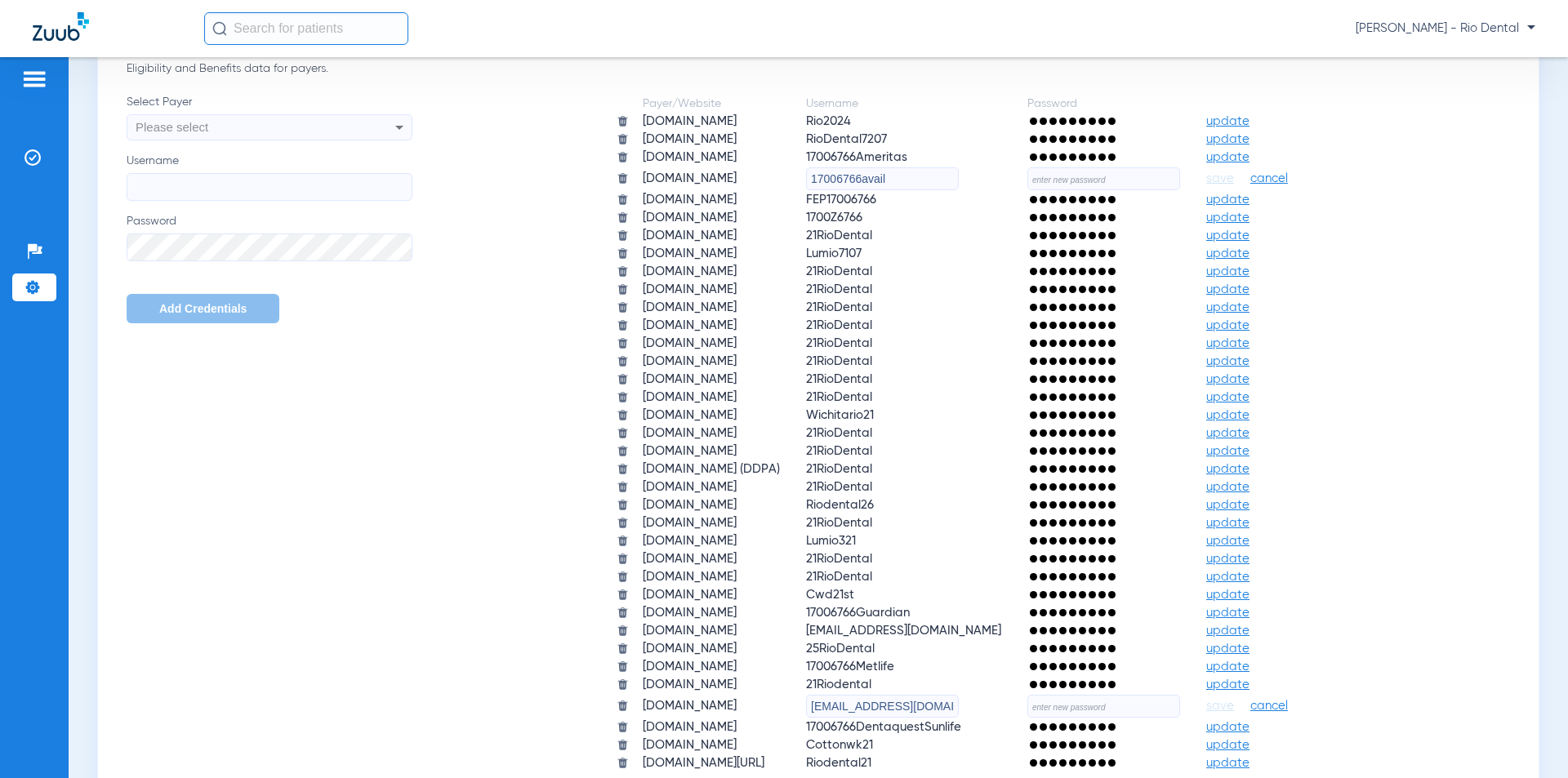 click on "[EMAIL_ADDRESS][DOMAIN_NAME]" 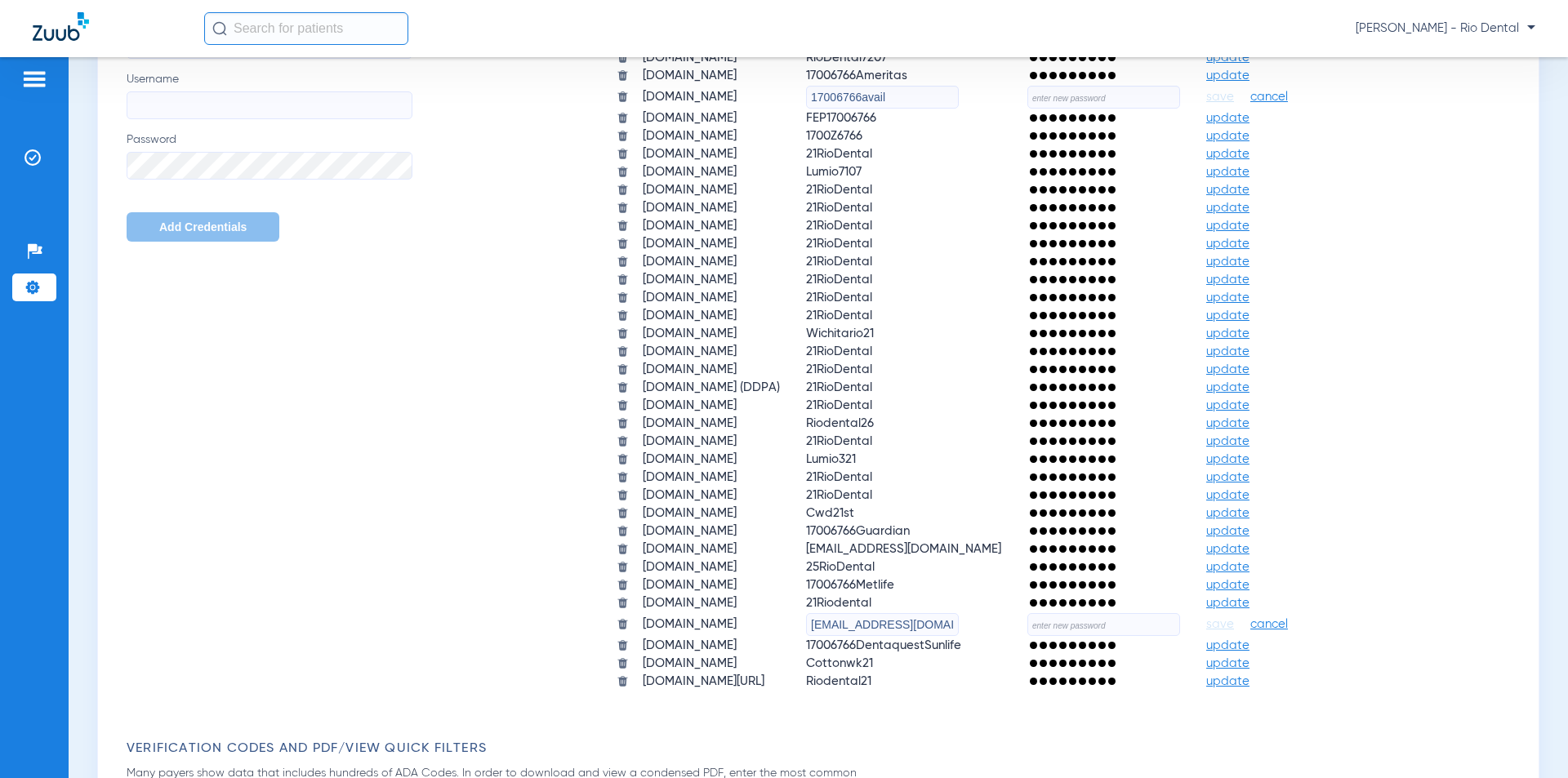 scroll, scrollTop: 1225, scrollLeft: 0, axis: vertical 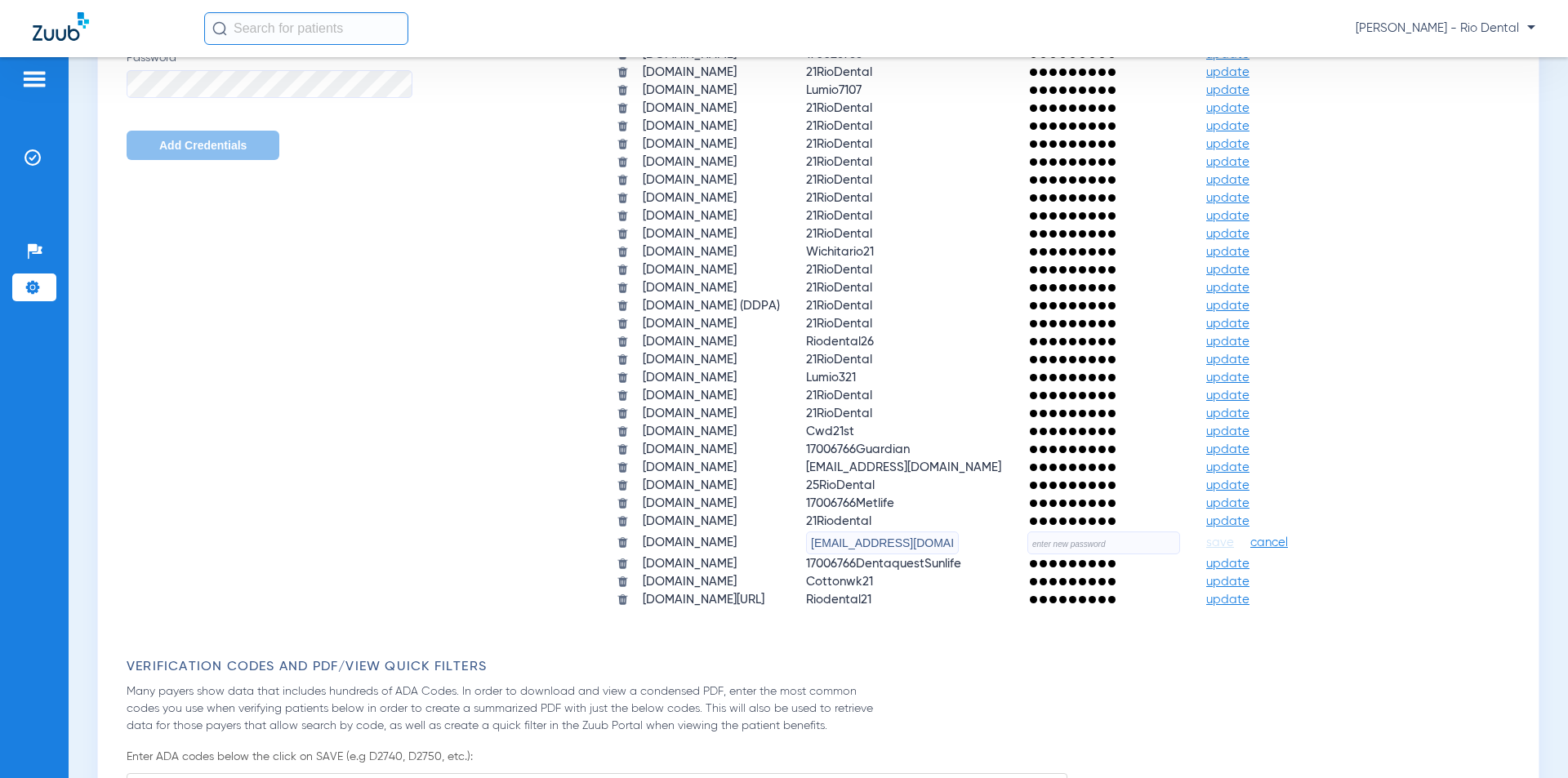 click on "cancel" 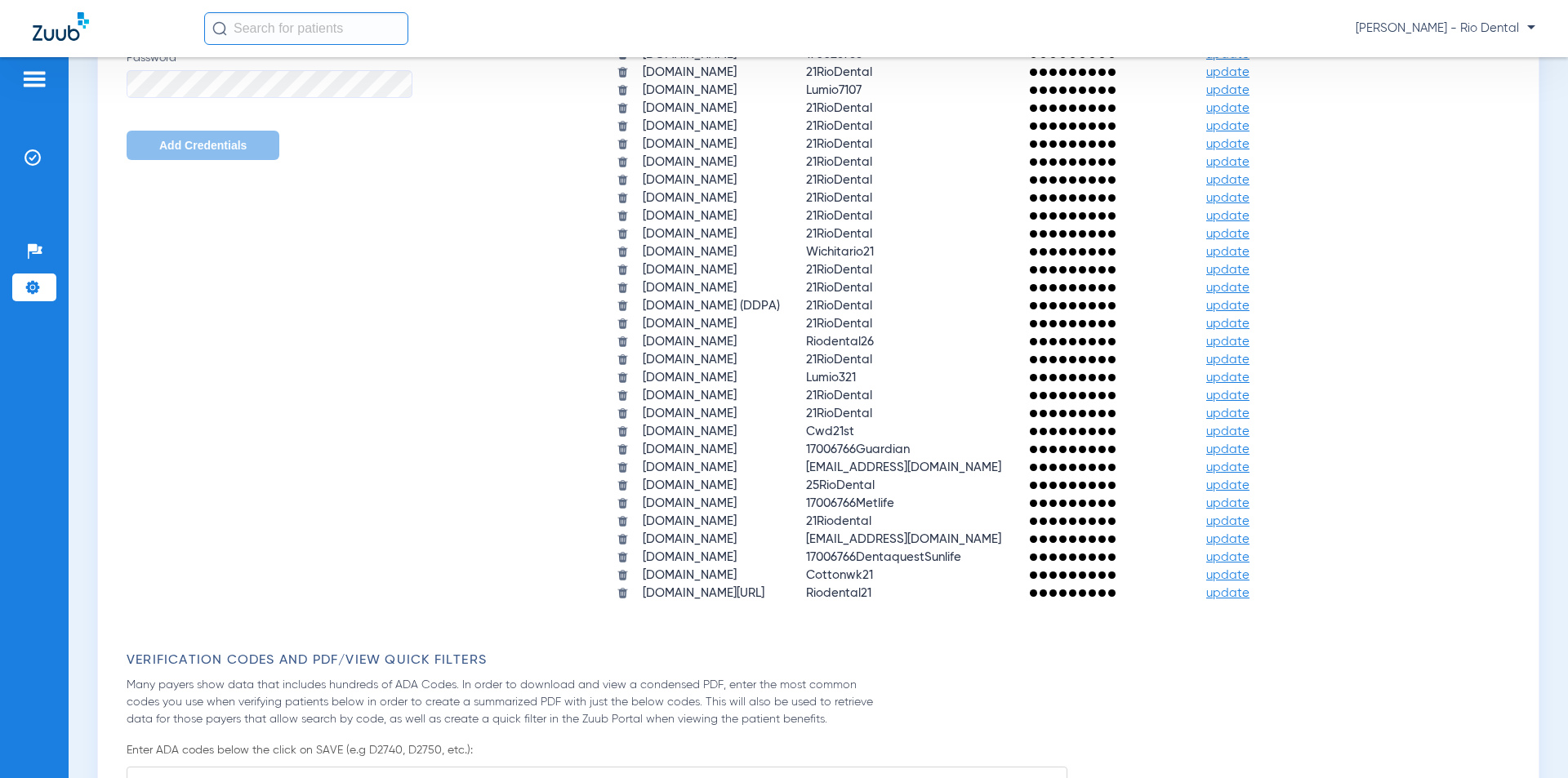click 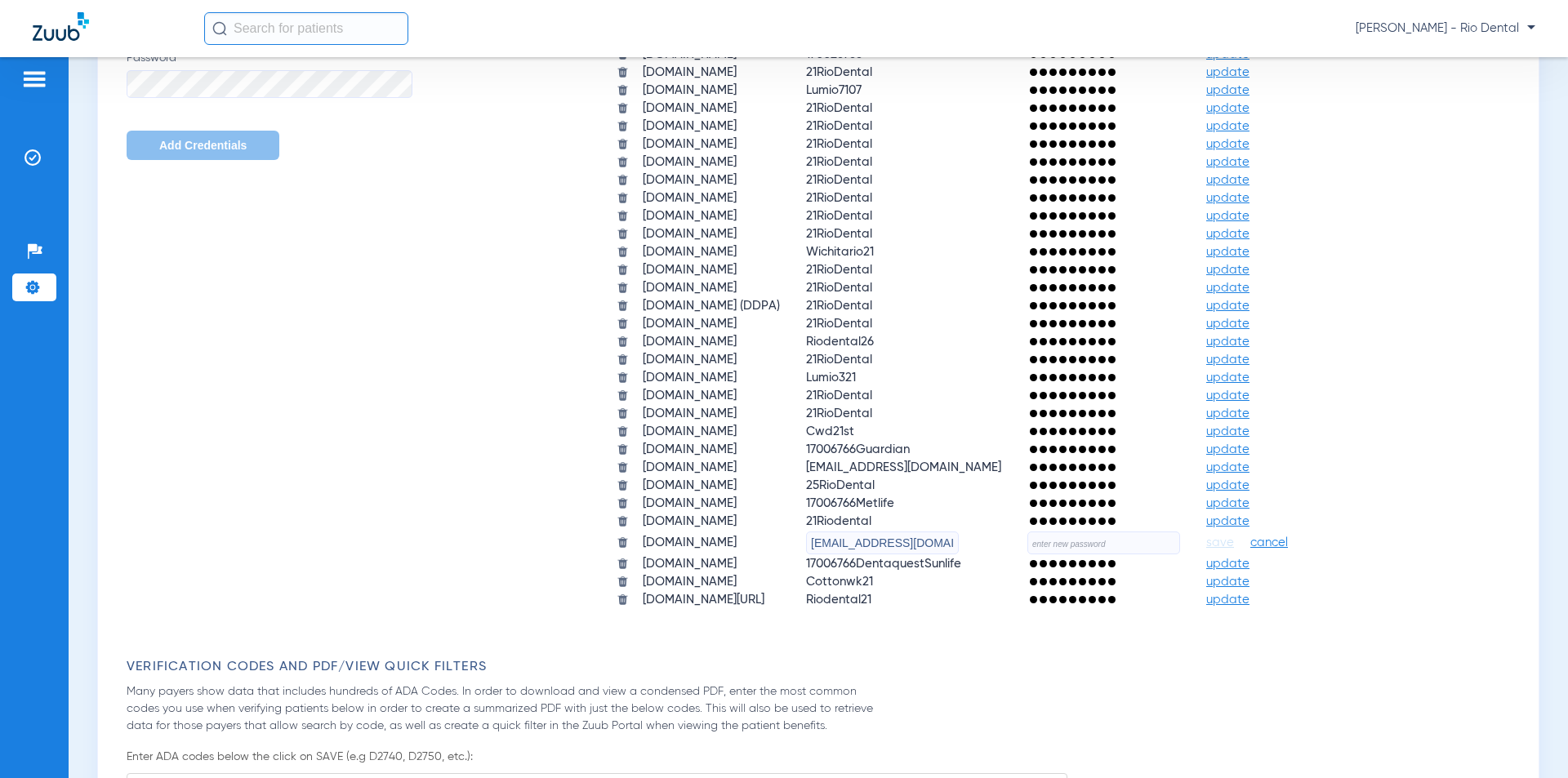 click 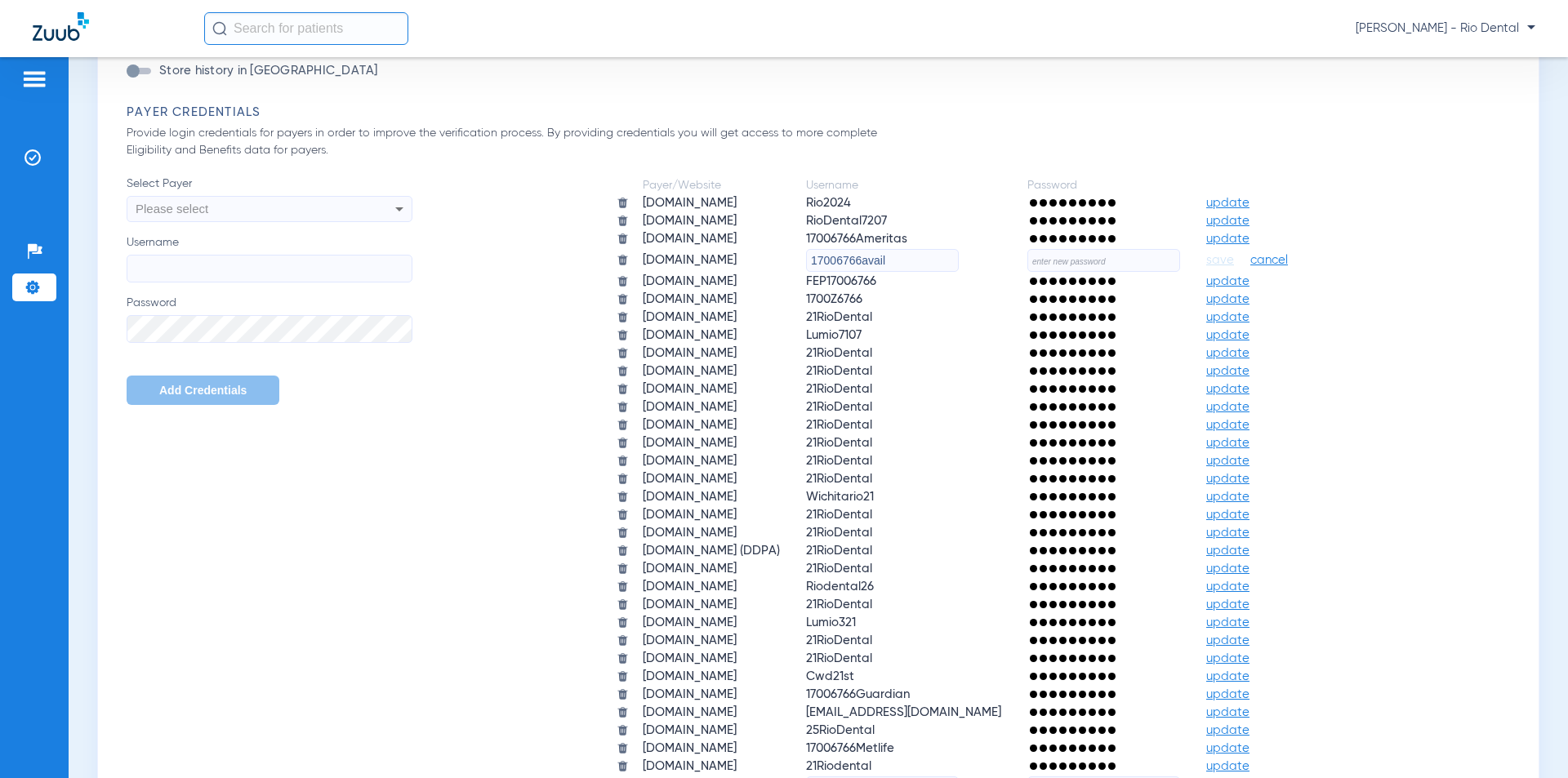 scroll, scrollTop: 653, scrollLeft: 0, axis: vertical 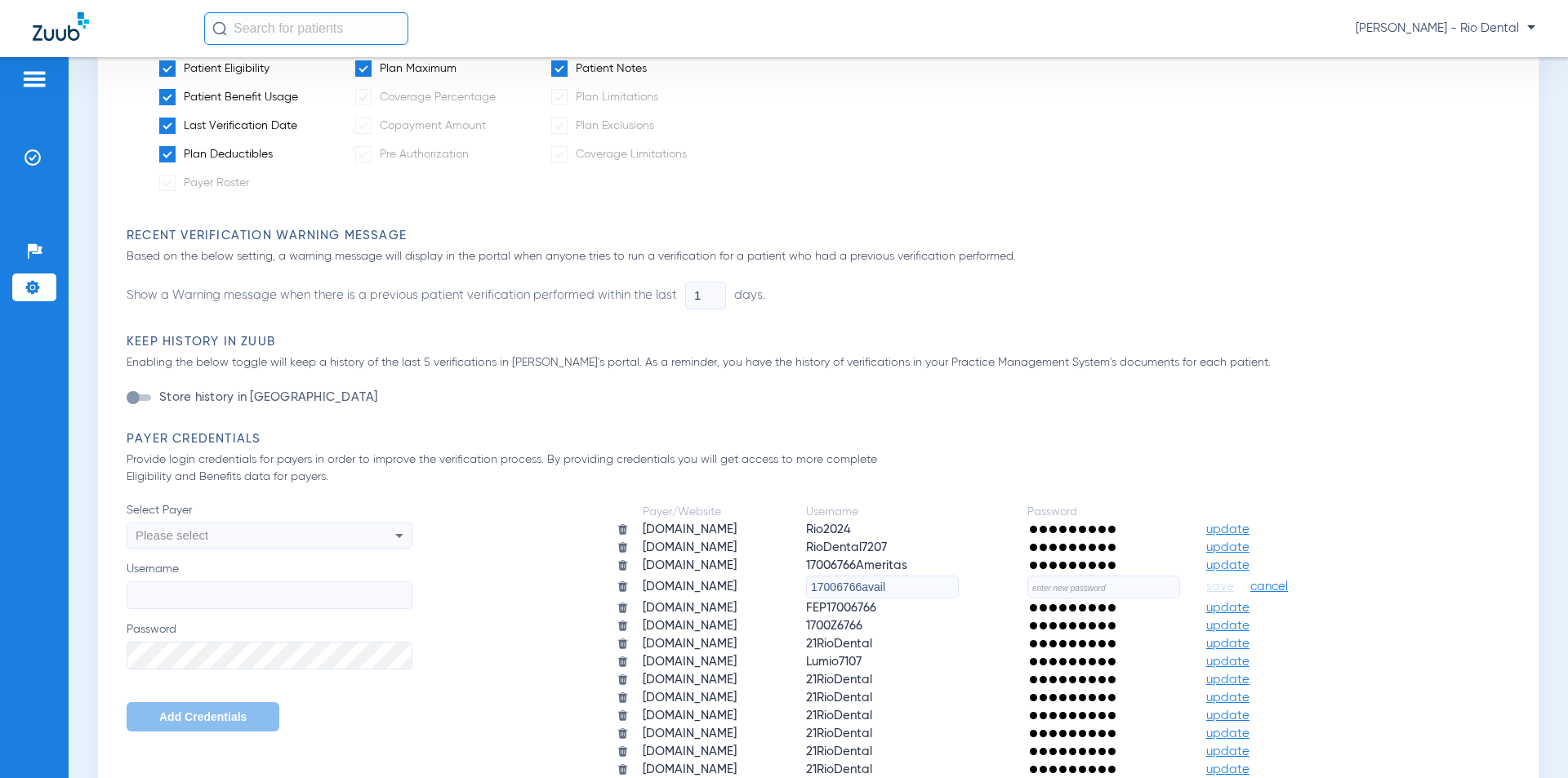click on "17006766avail" 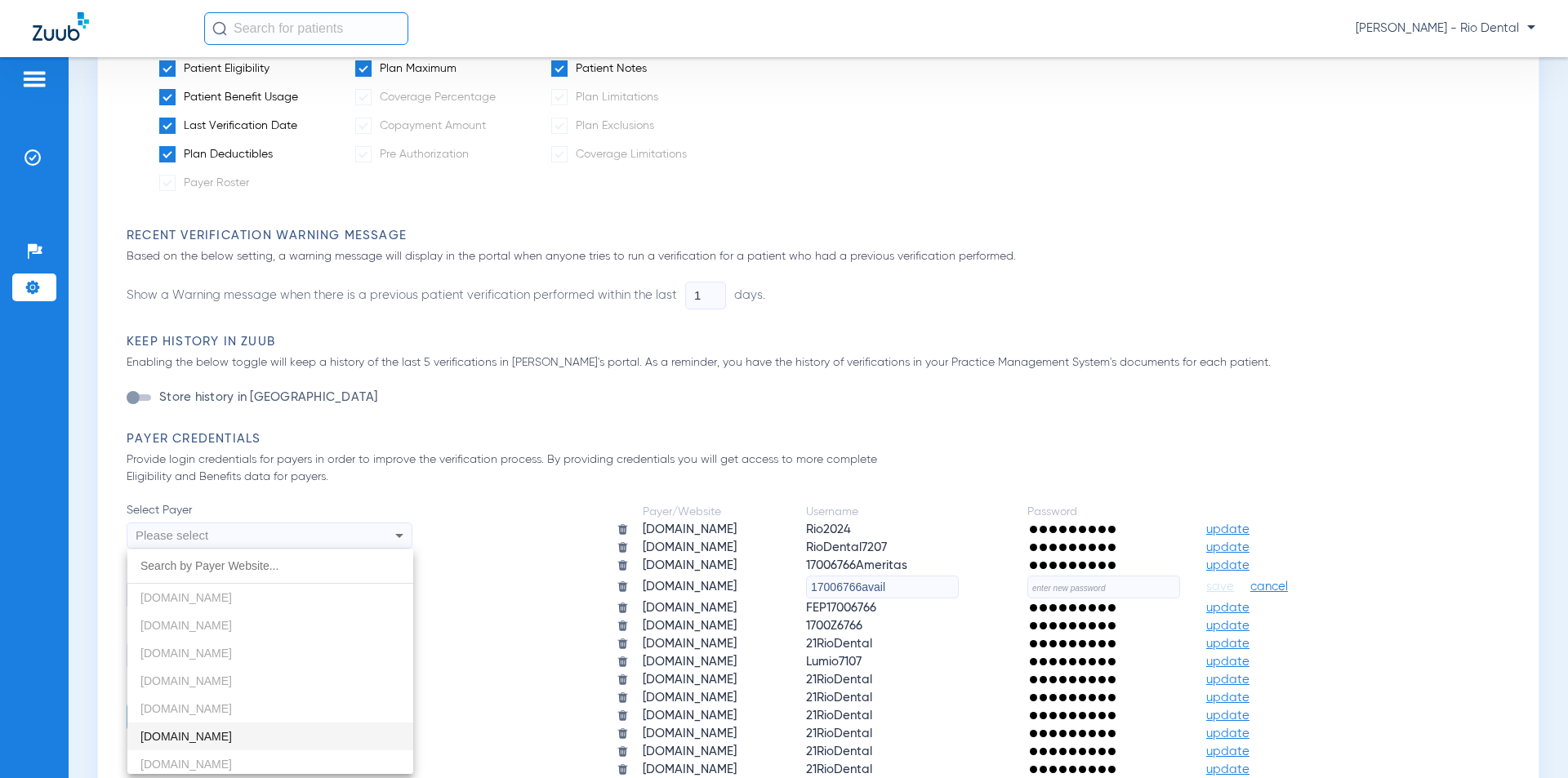 click at bounding box center (784, 389) 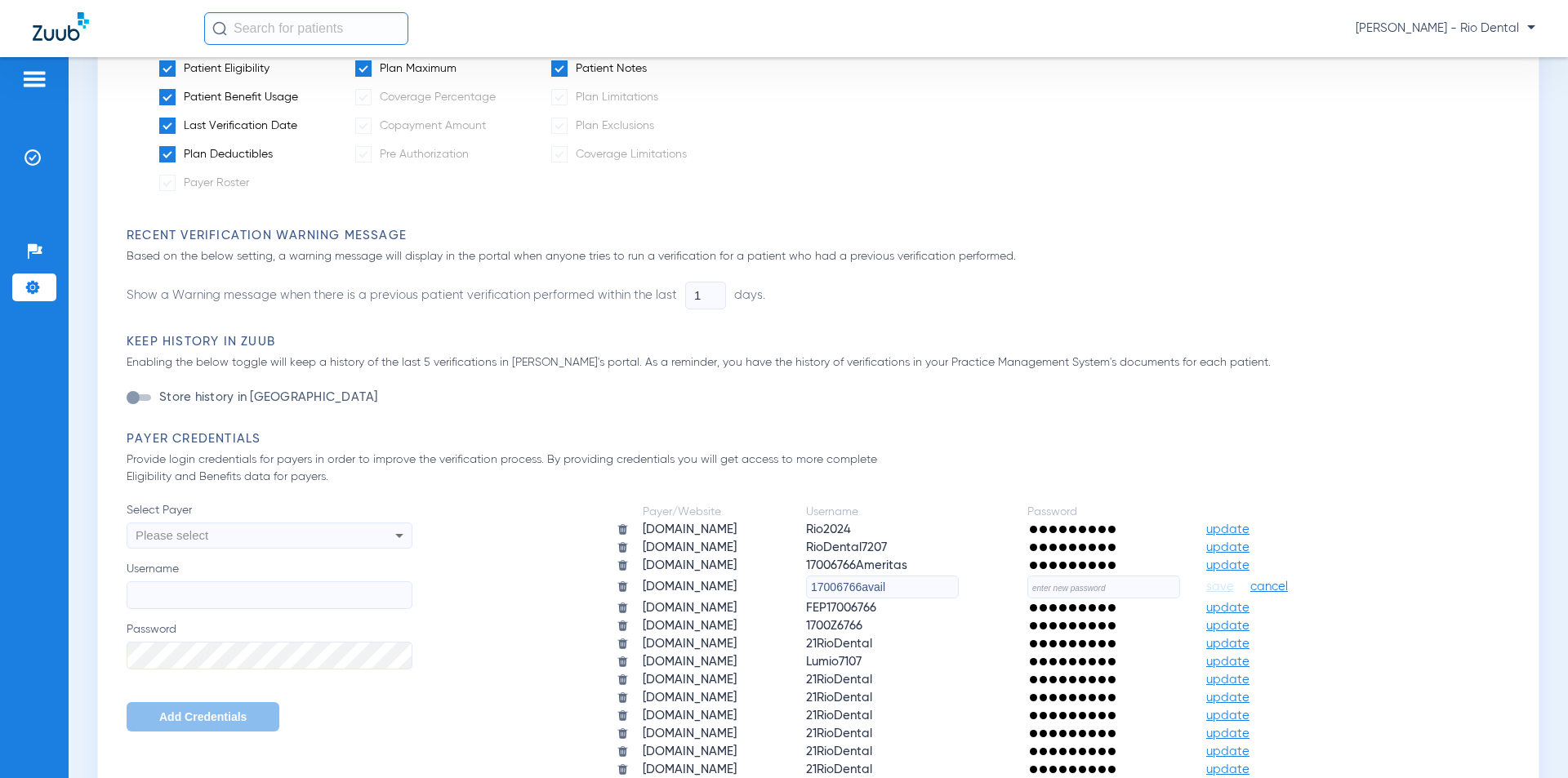 click 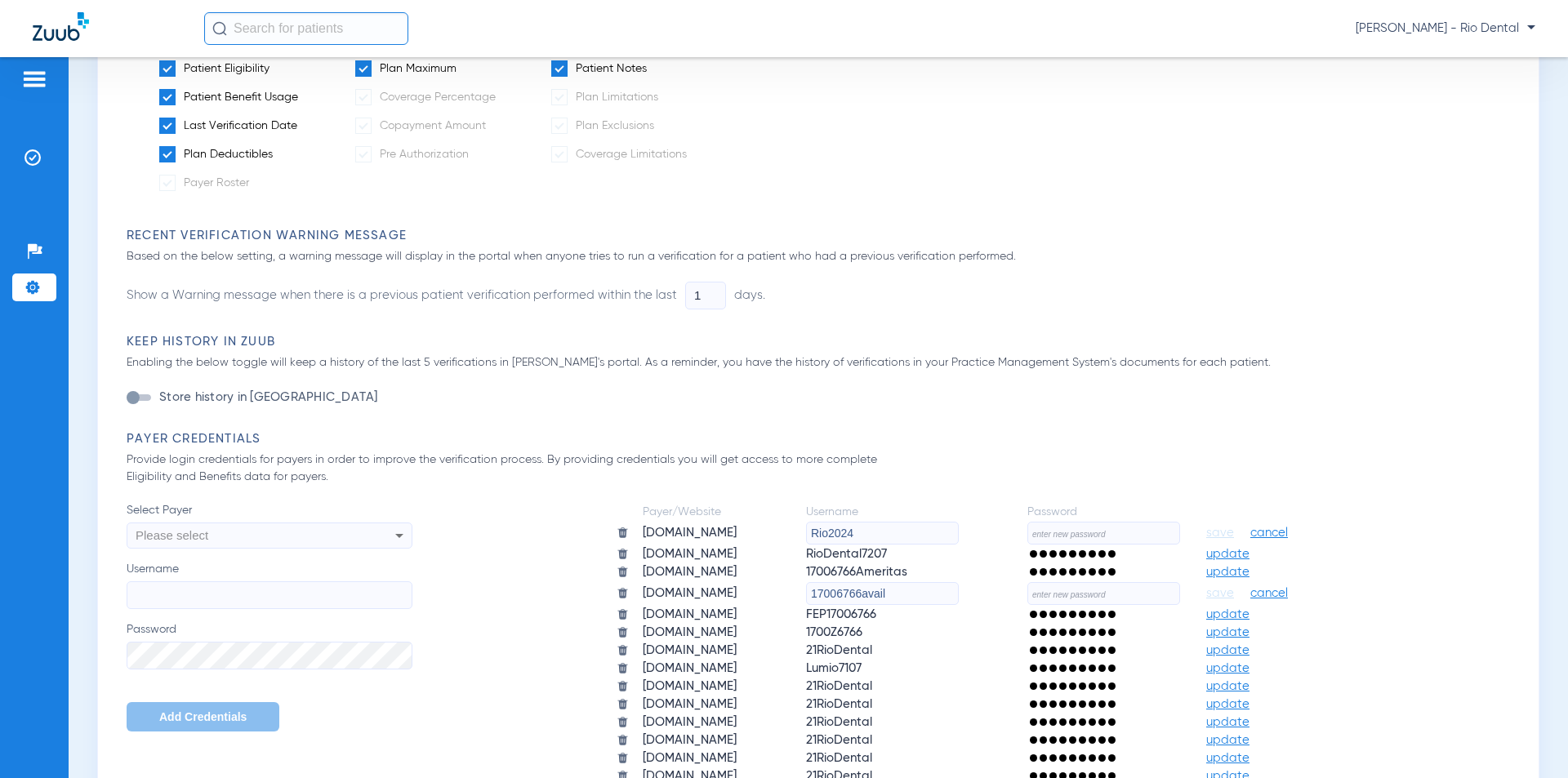 click on "cancel" 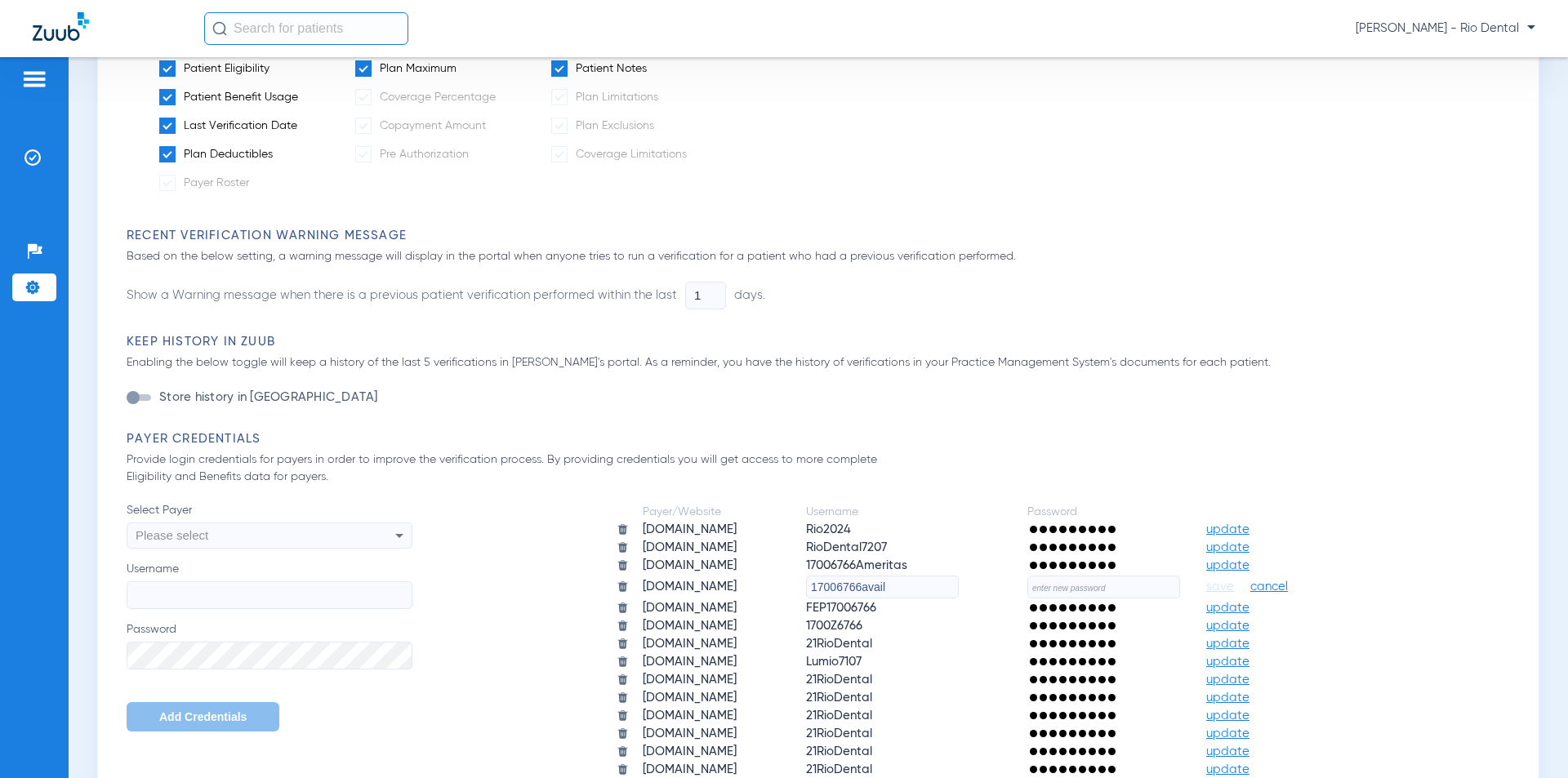 click 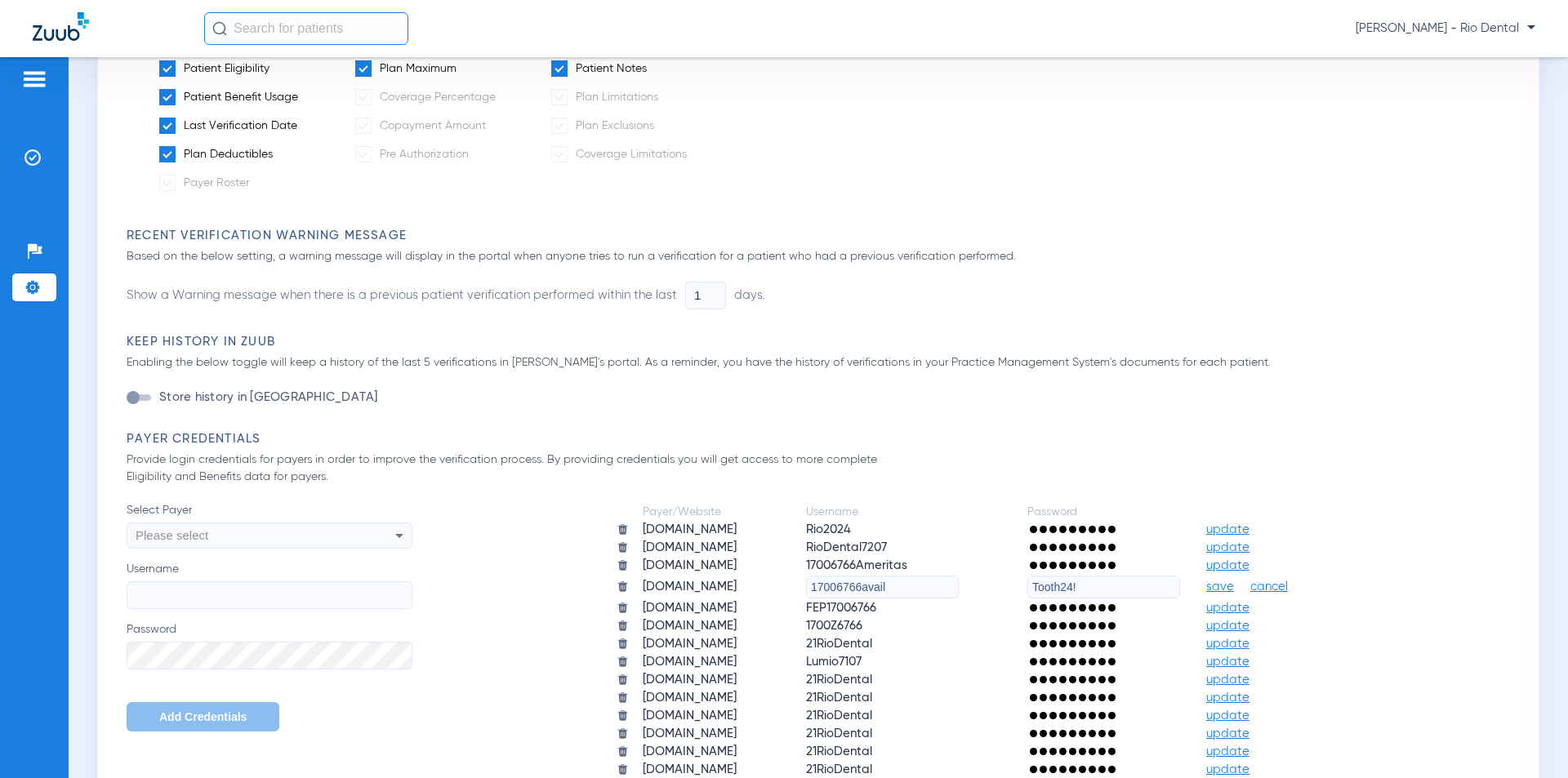 click on "Tooth24!" 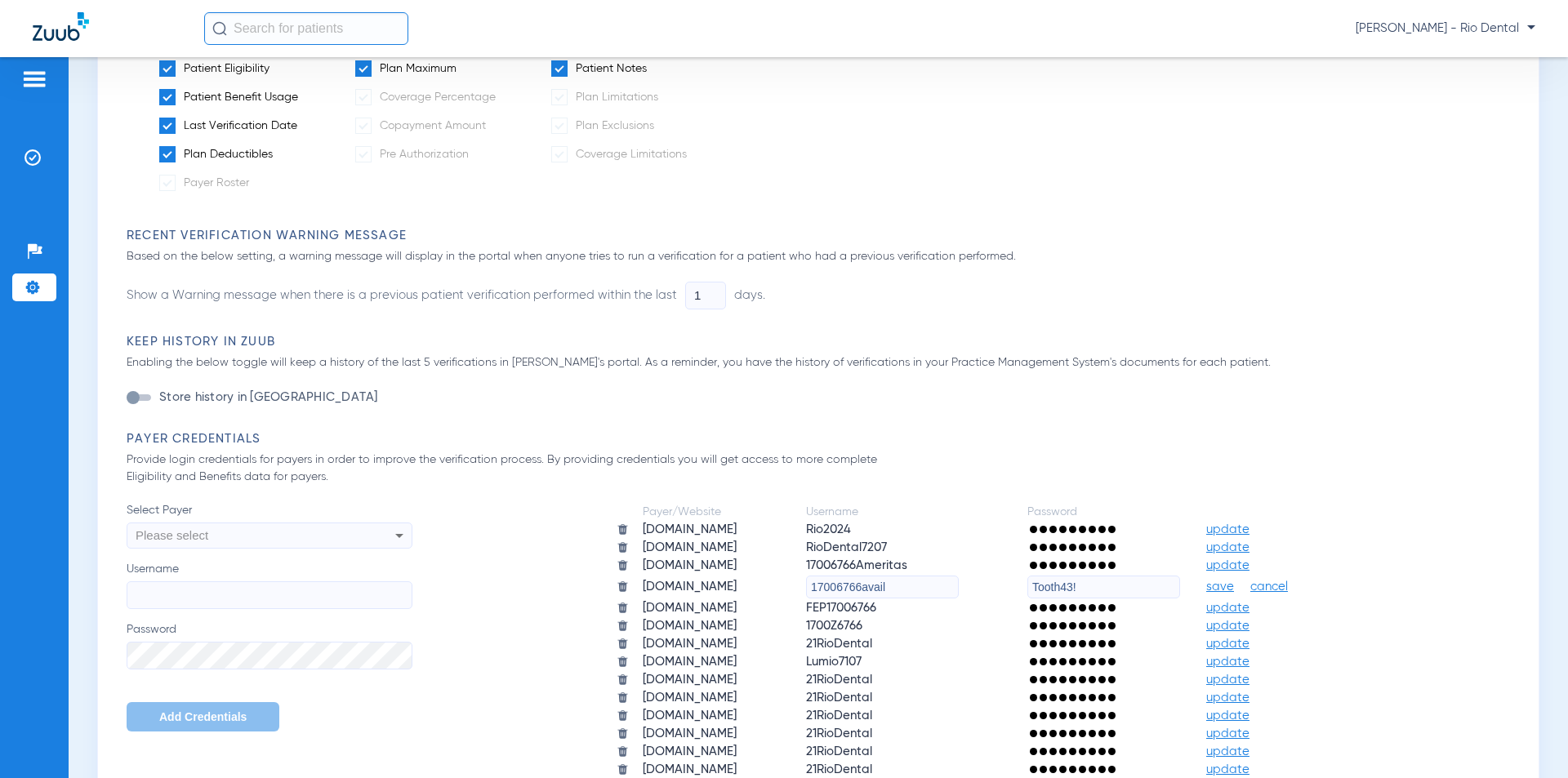 type on "Tooth43!" 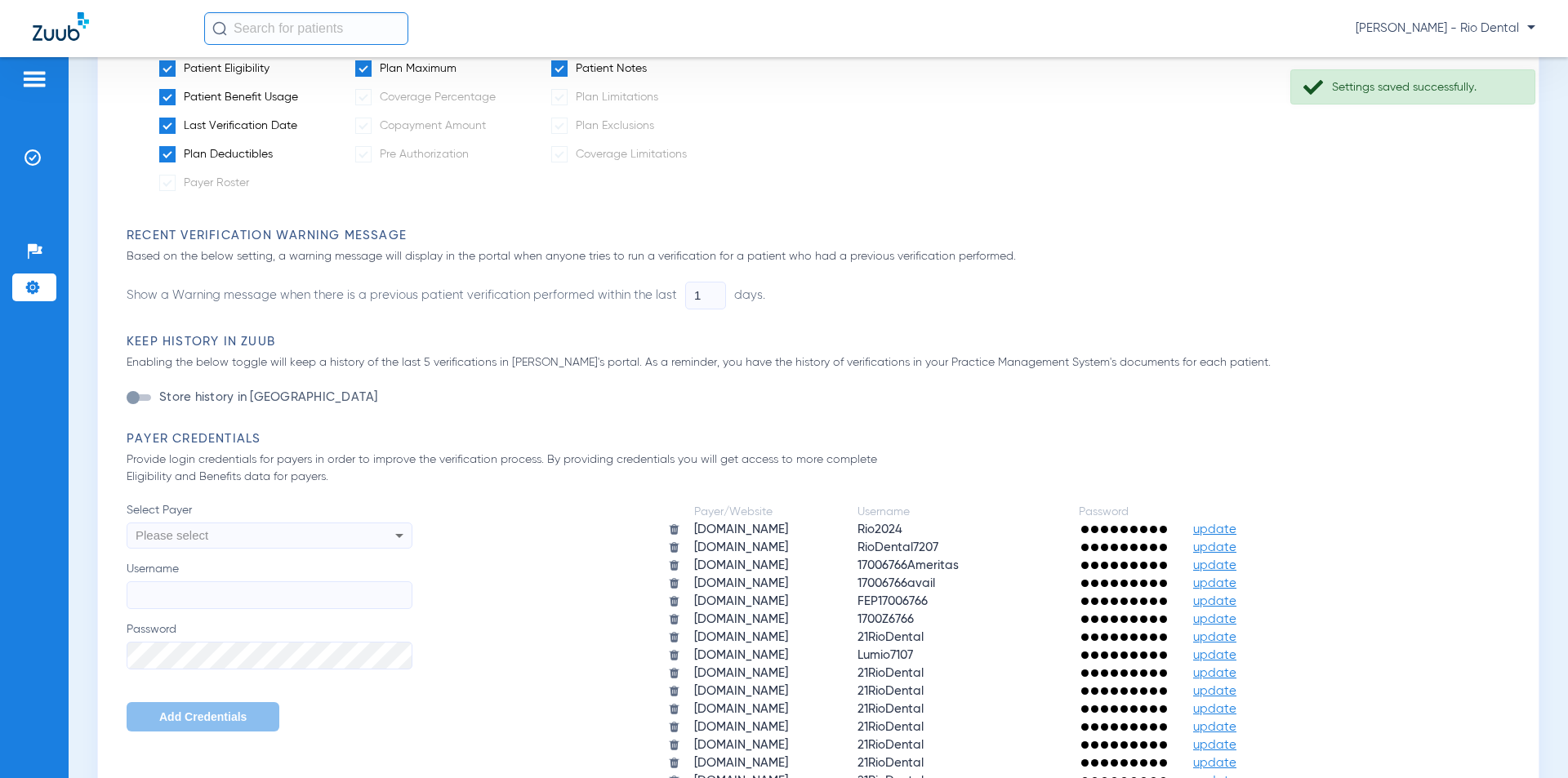 click on "update" 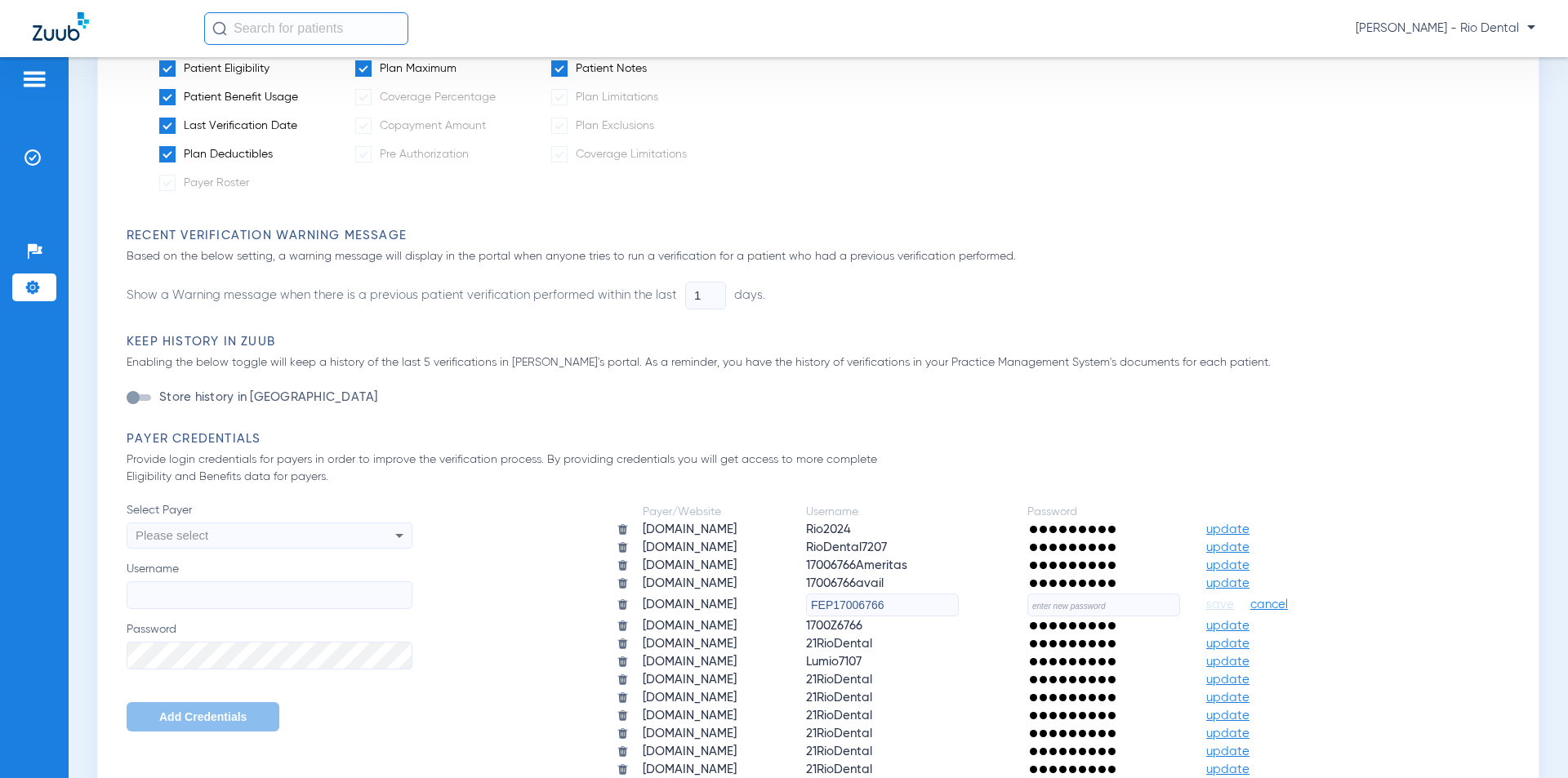 click 